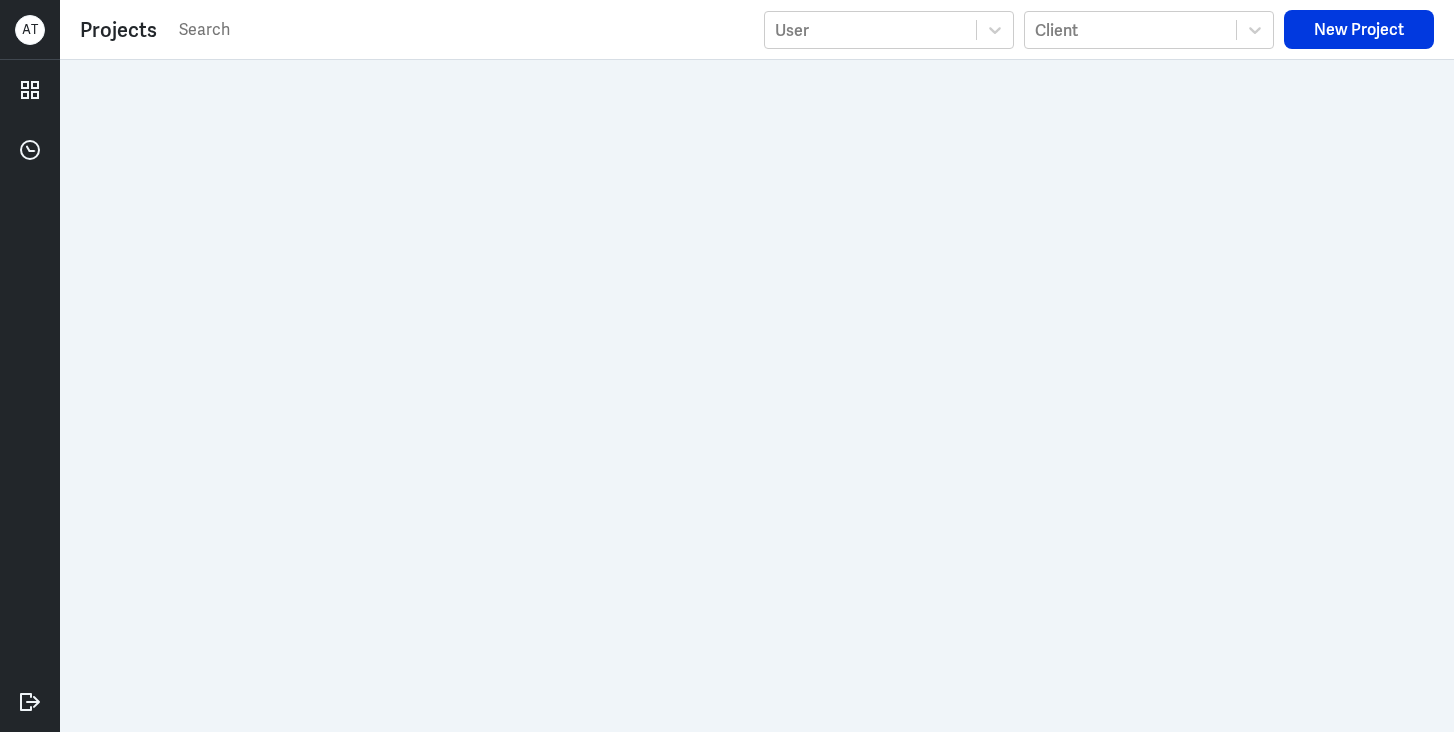 scroll, scrollTop: 0, scrollLeft: 0, axis: both 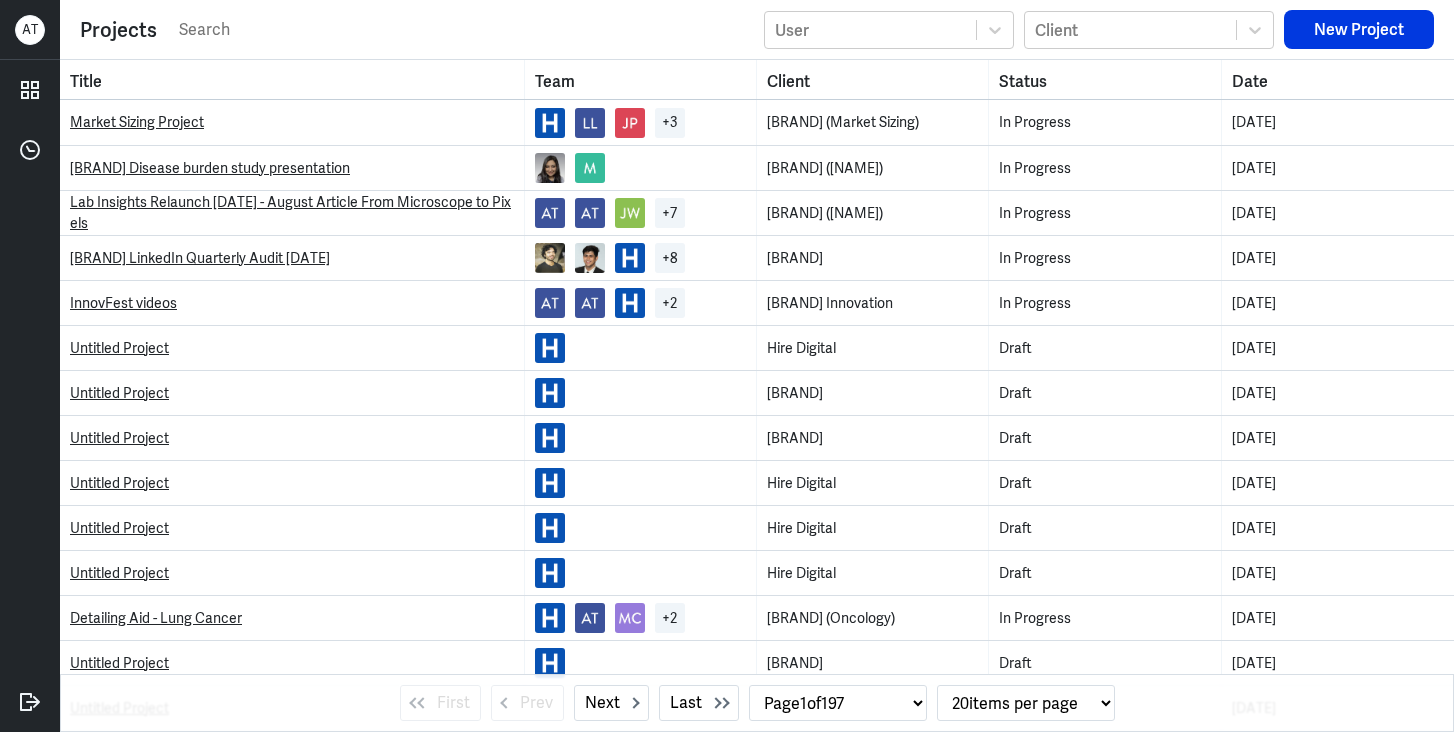 click at bounding box center (465, 30) 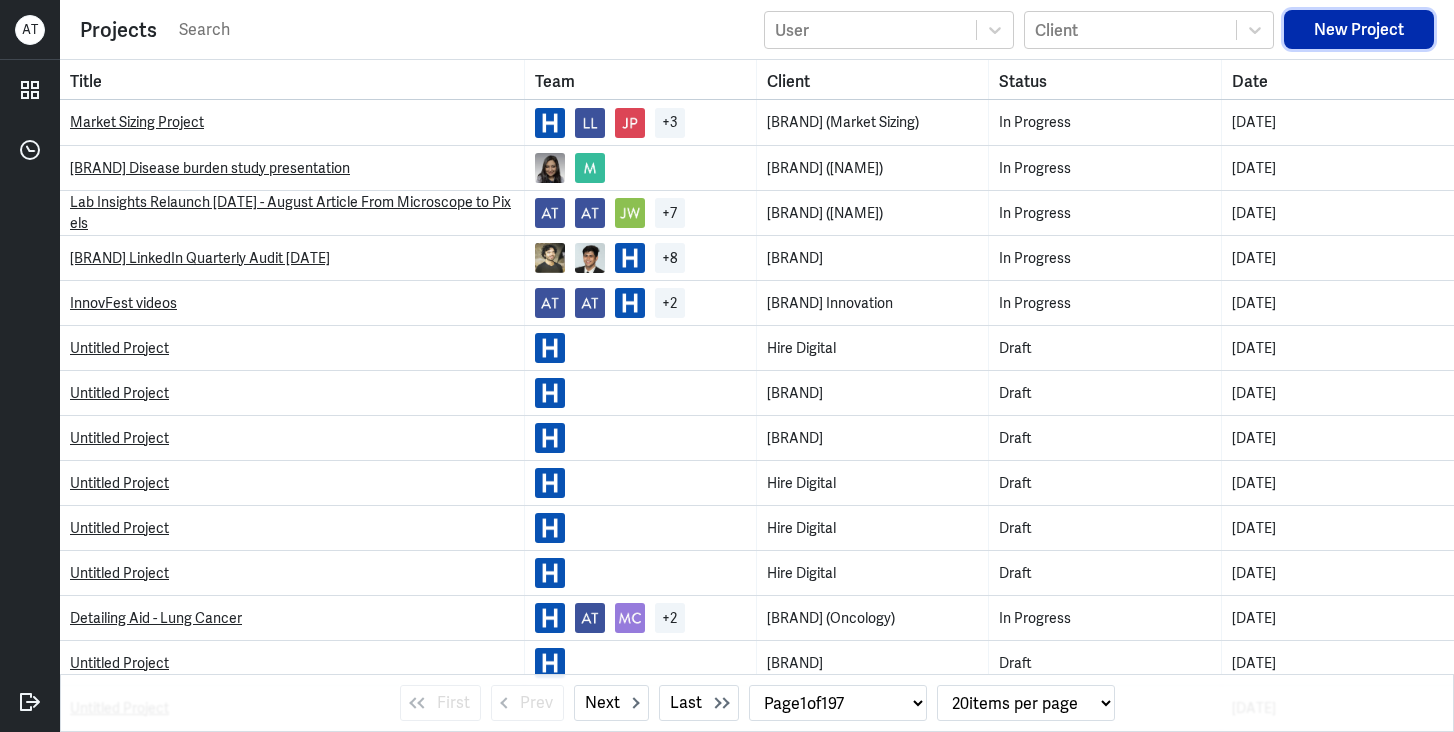 click on "New Project" at bounding box center (1359, 29) 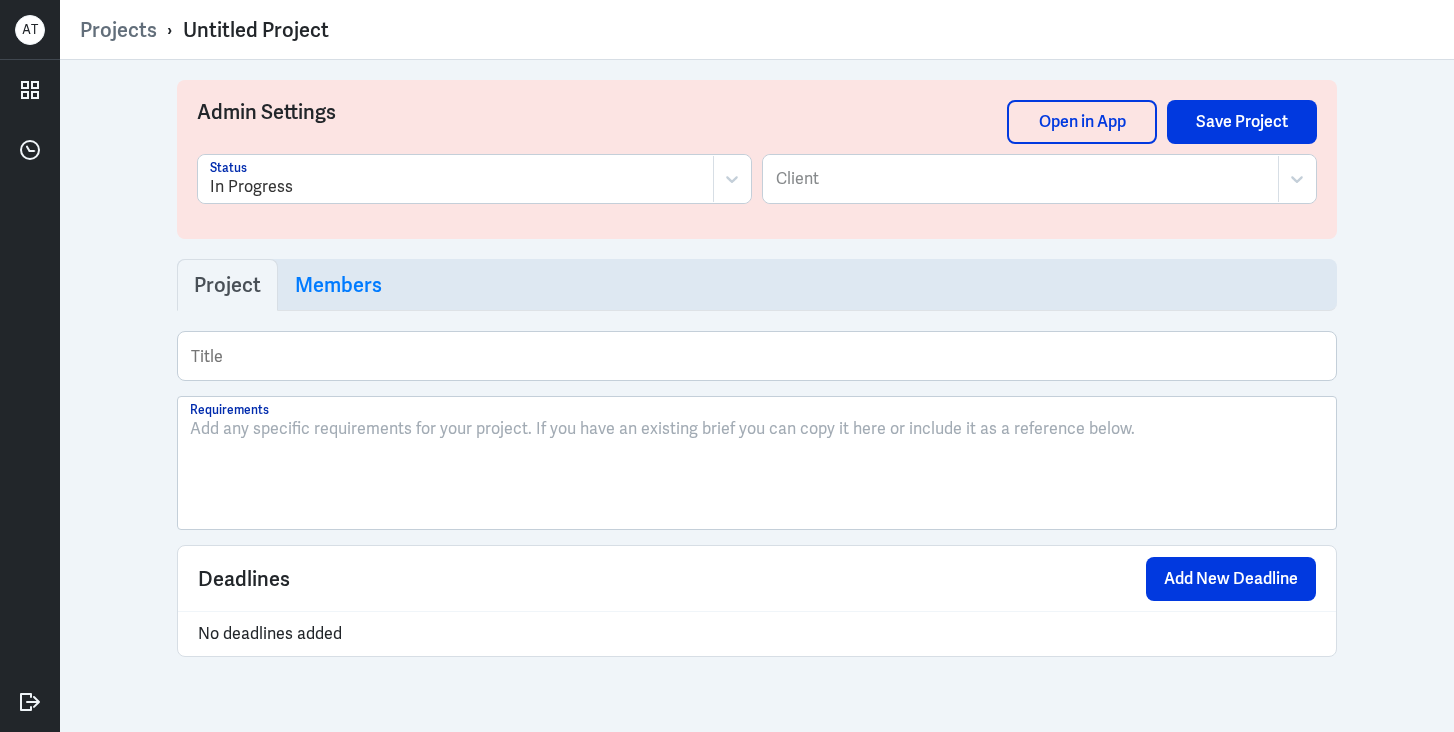 click on "Untitled Project" at bounding box center [256, 30] 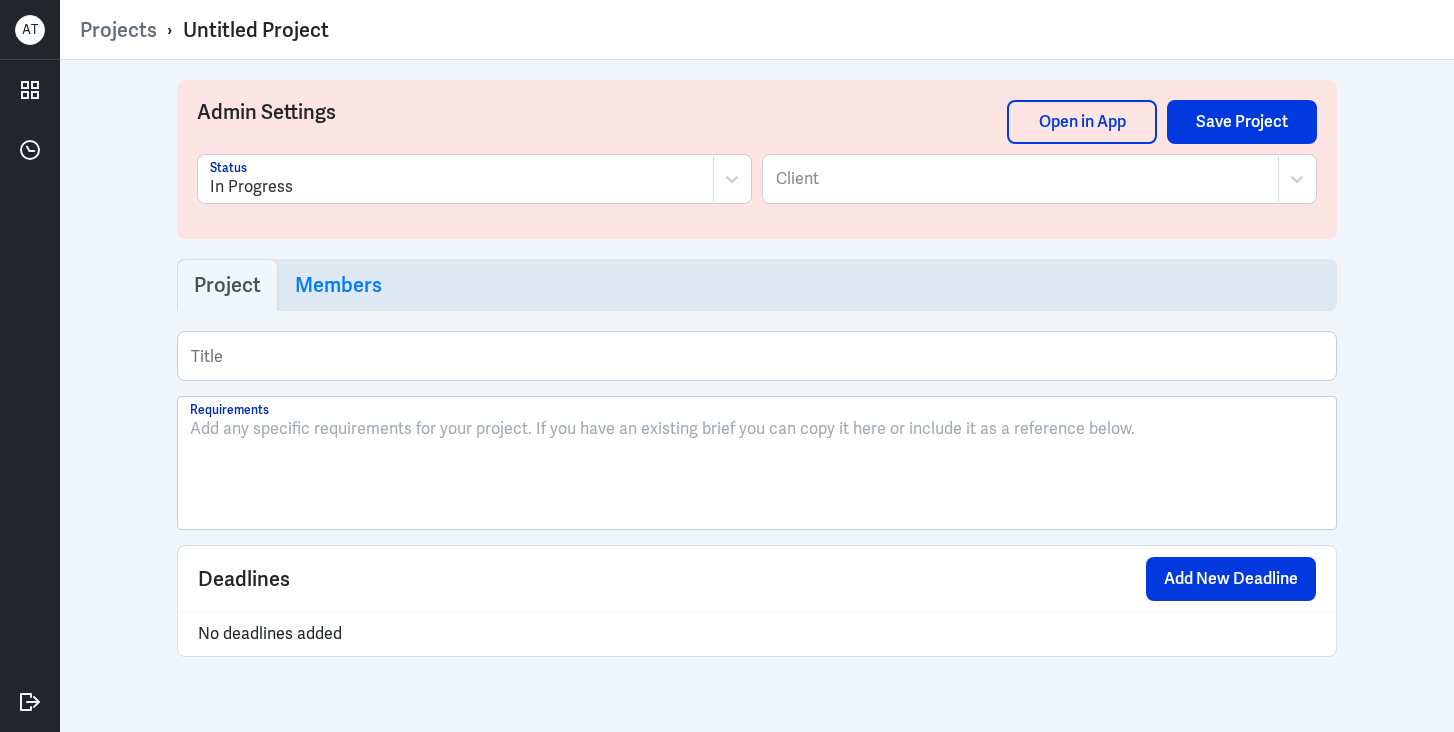 click at bounding box center (1021, 179) 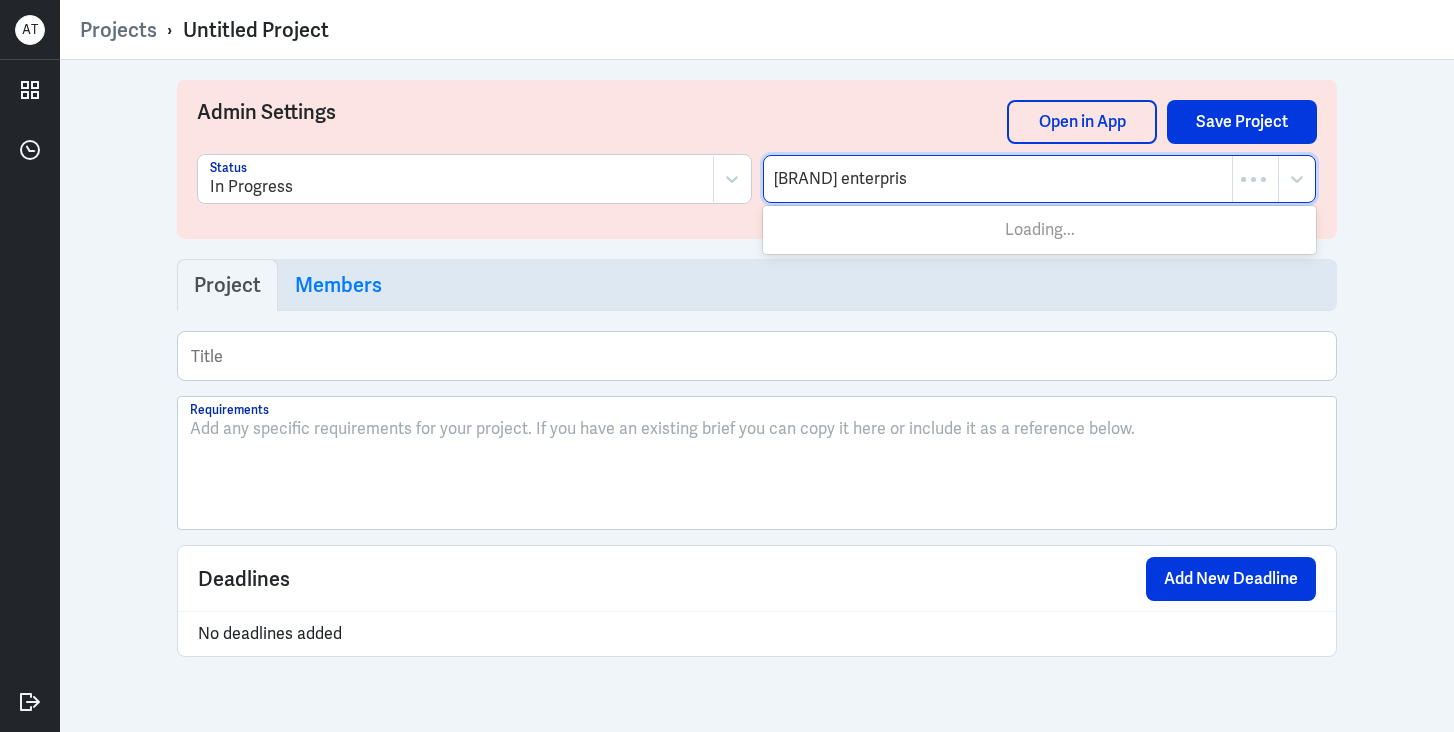 type on "singtel enterprise" 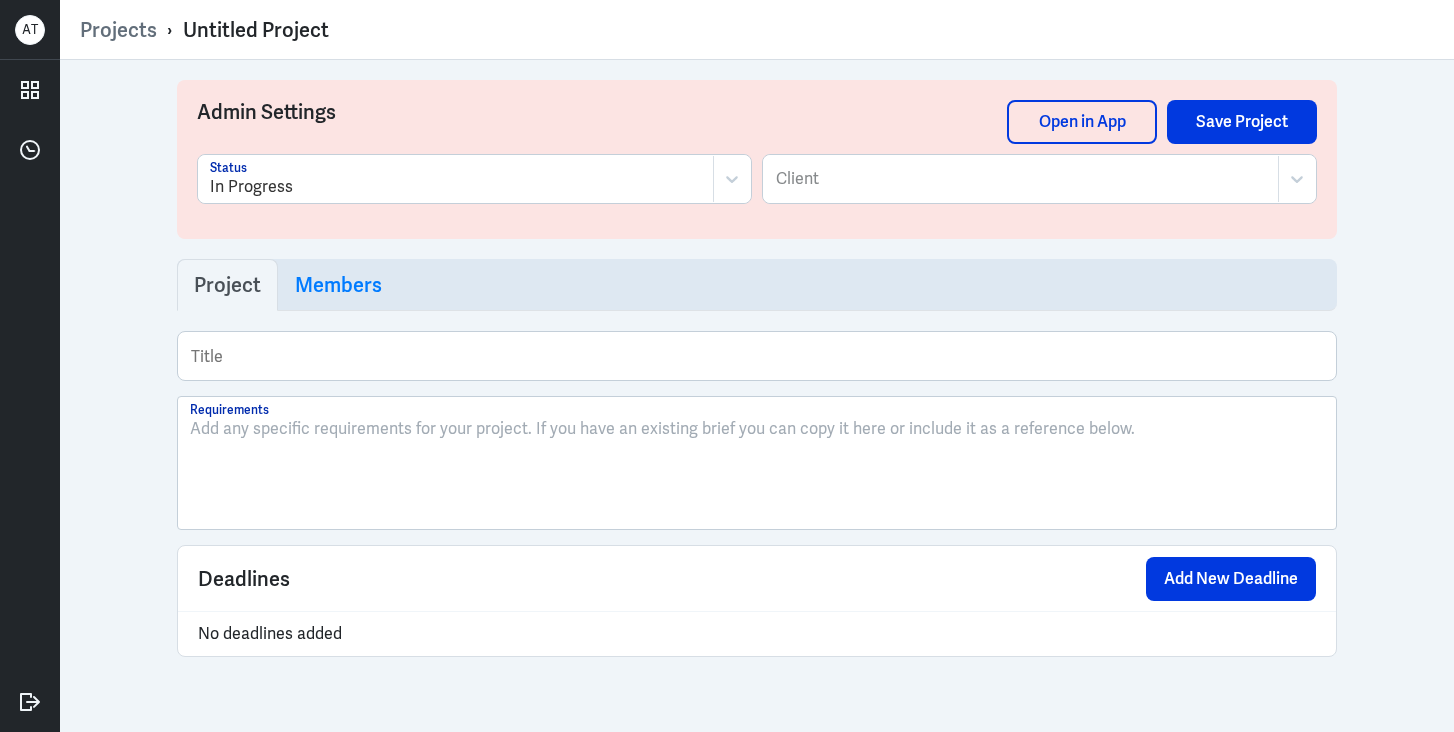 click on "Untitled Project" at bounding box center (256, 30) 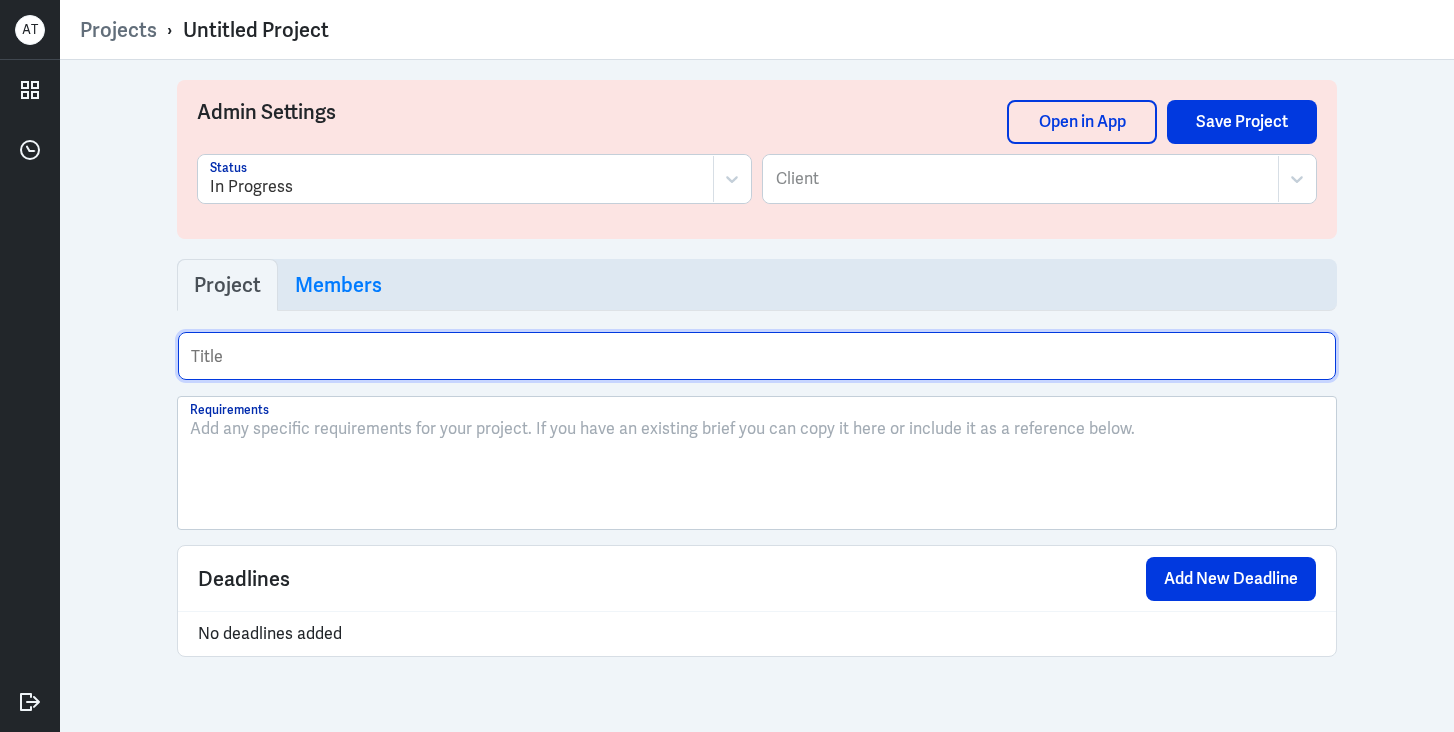 click at bounding box center [757, 356] 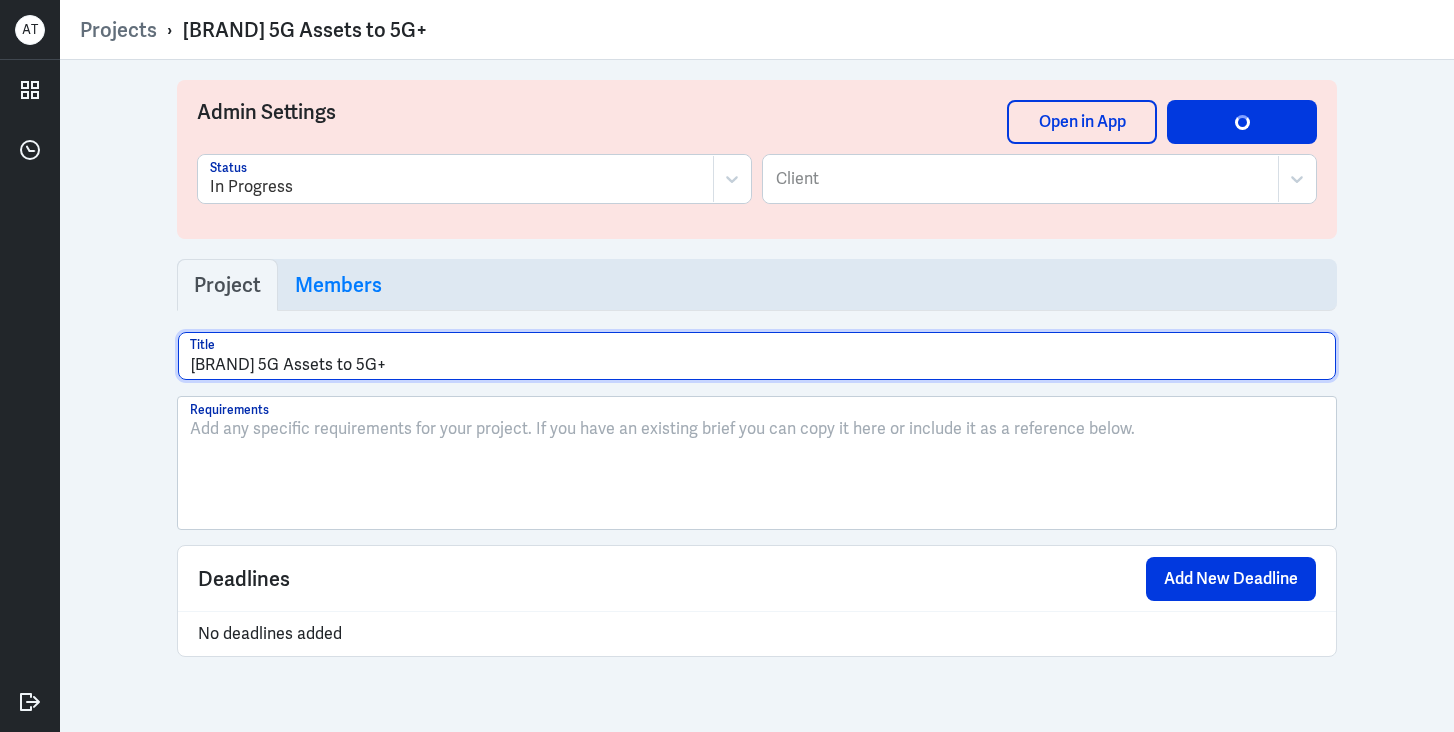 type on "Singtel 5G Assets to 5G+" 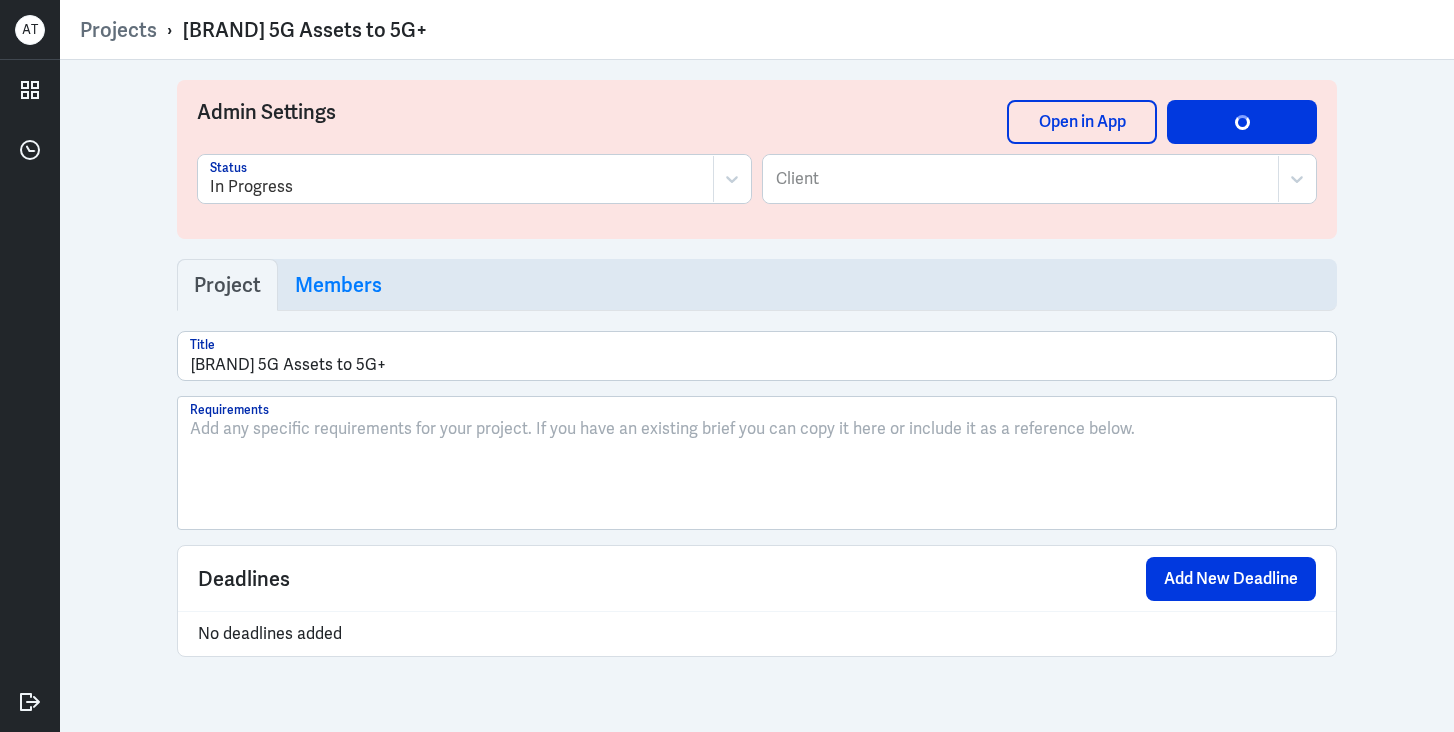 click on "Admin Settings Open in App Save Project In Progress Status Client Client" at bounding box center [757, 159] 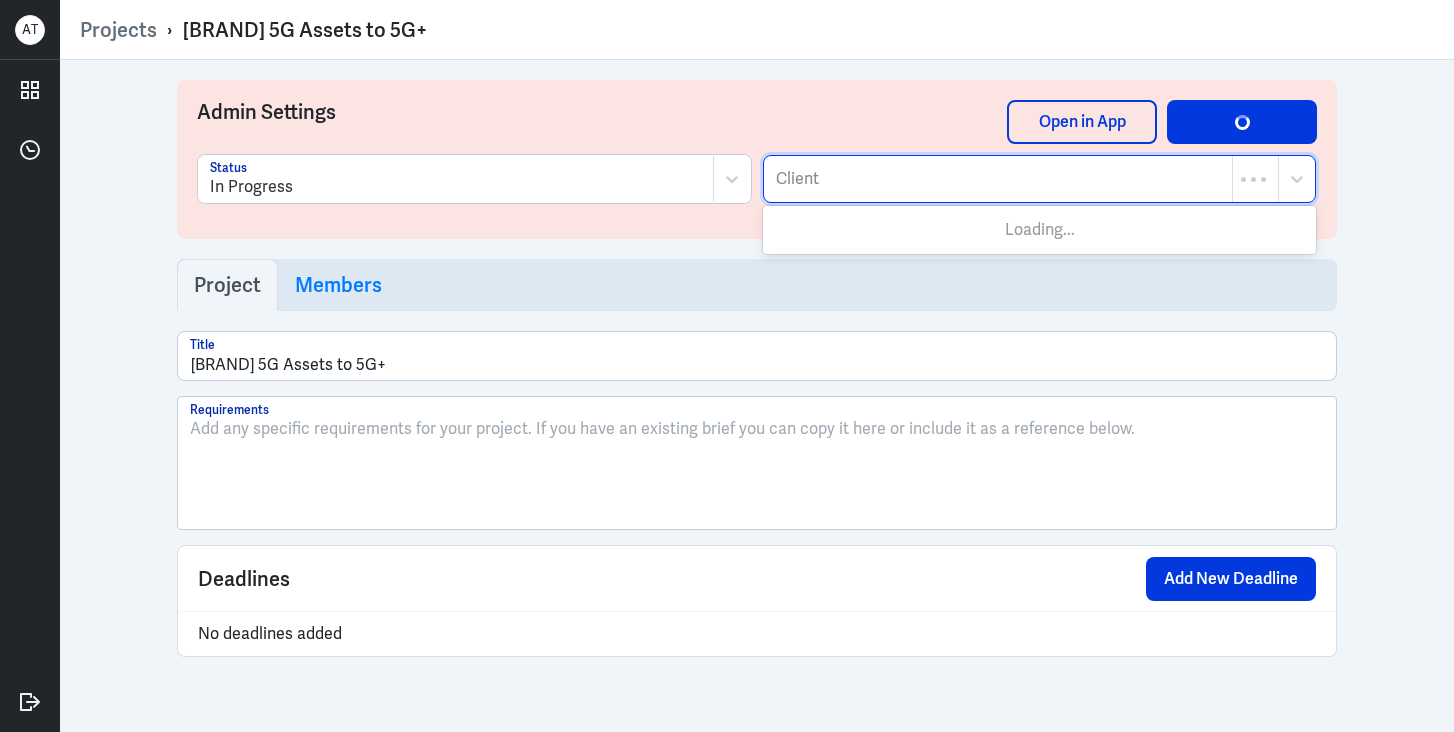 click at bounding box center [998, 179] 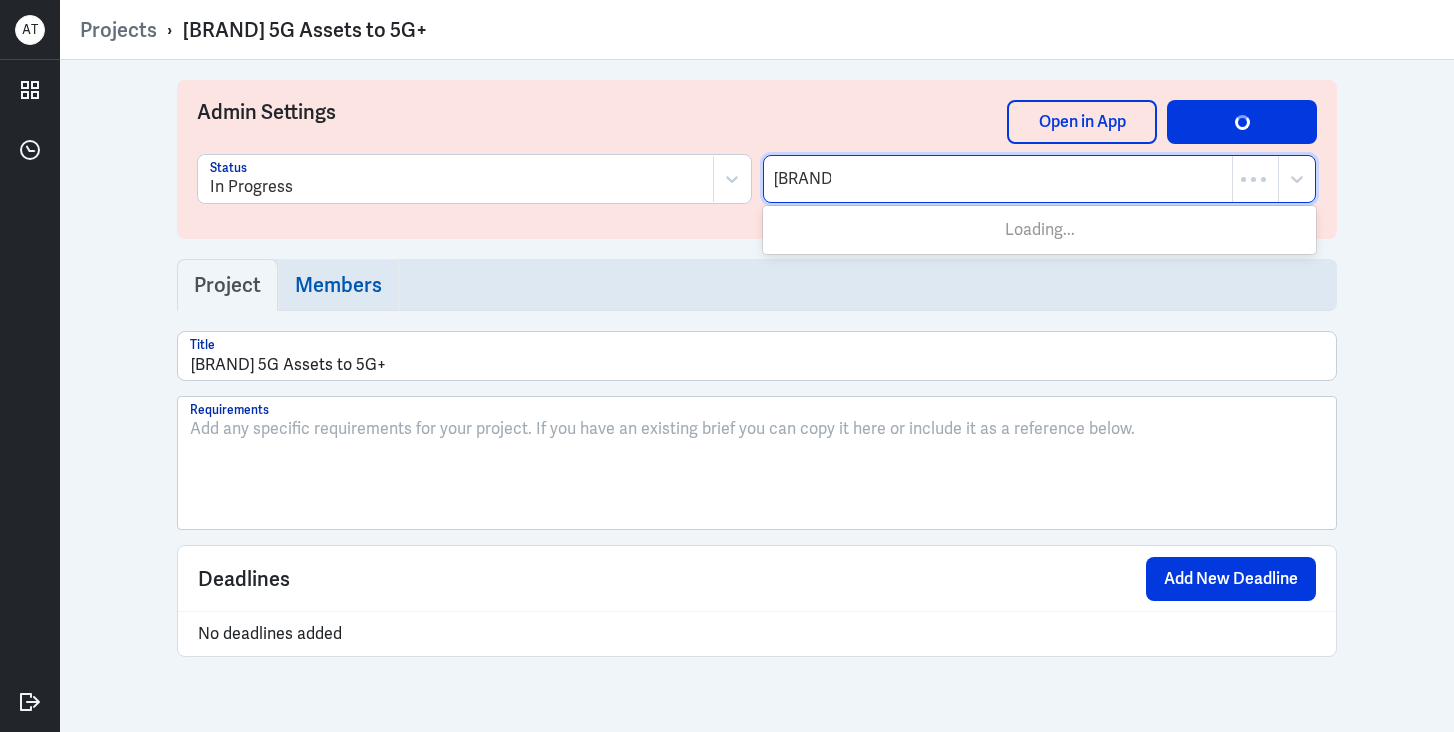 type on "singtel" 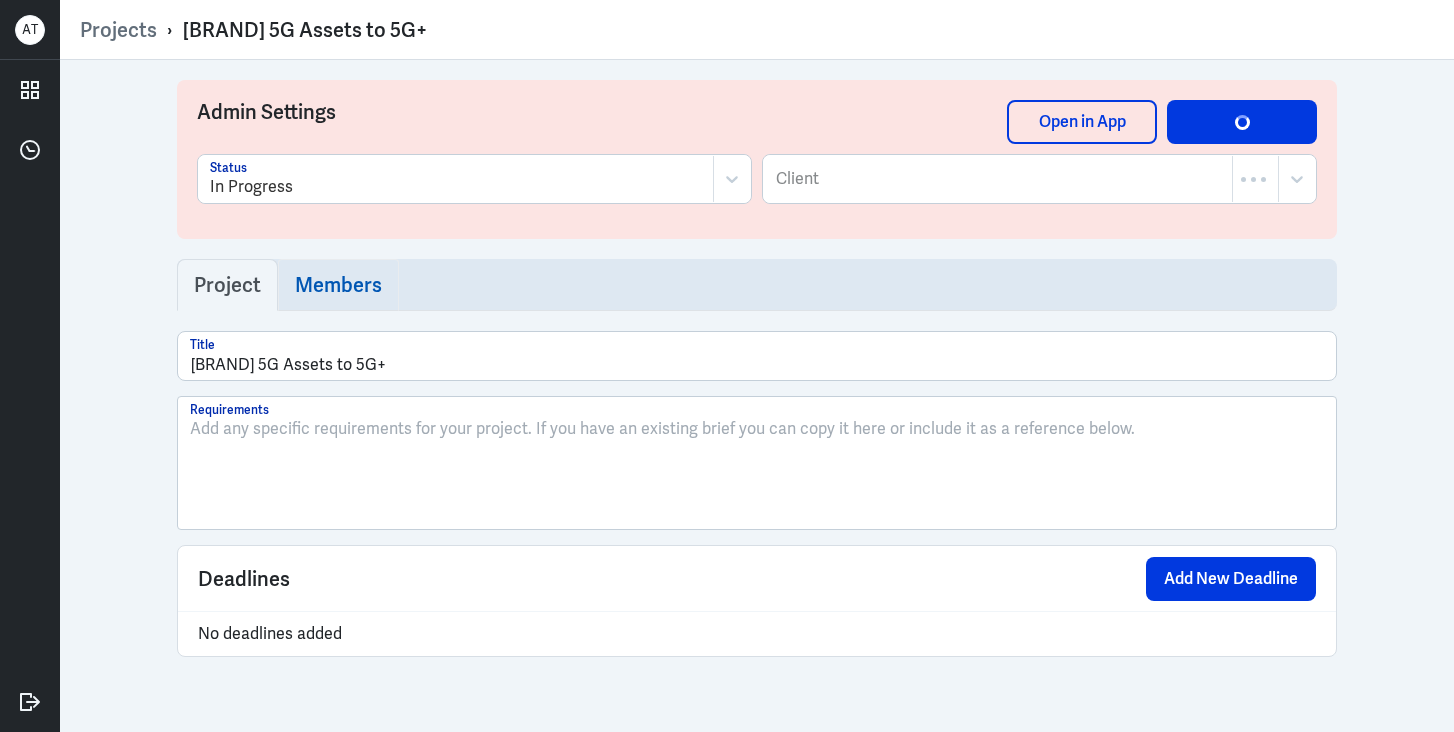 click on "Members" at bounding box center [227, 285] 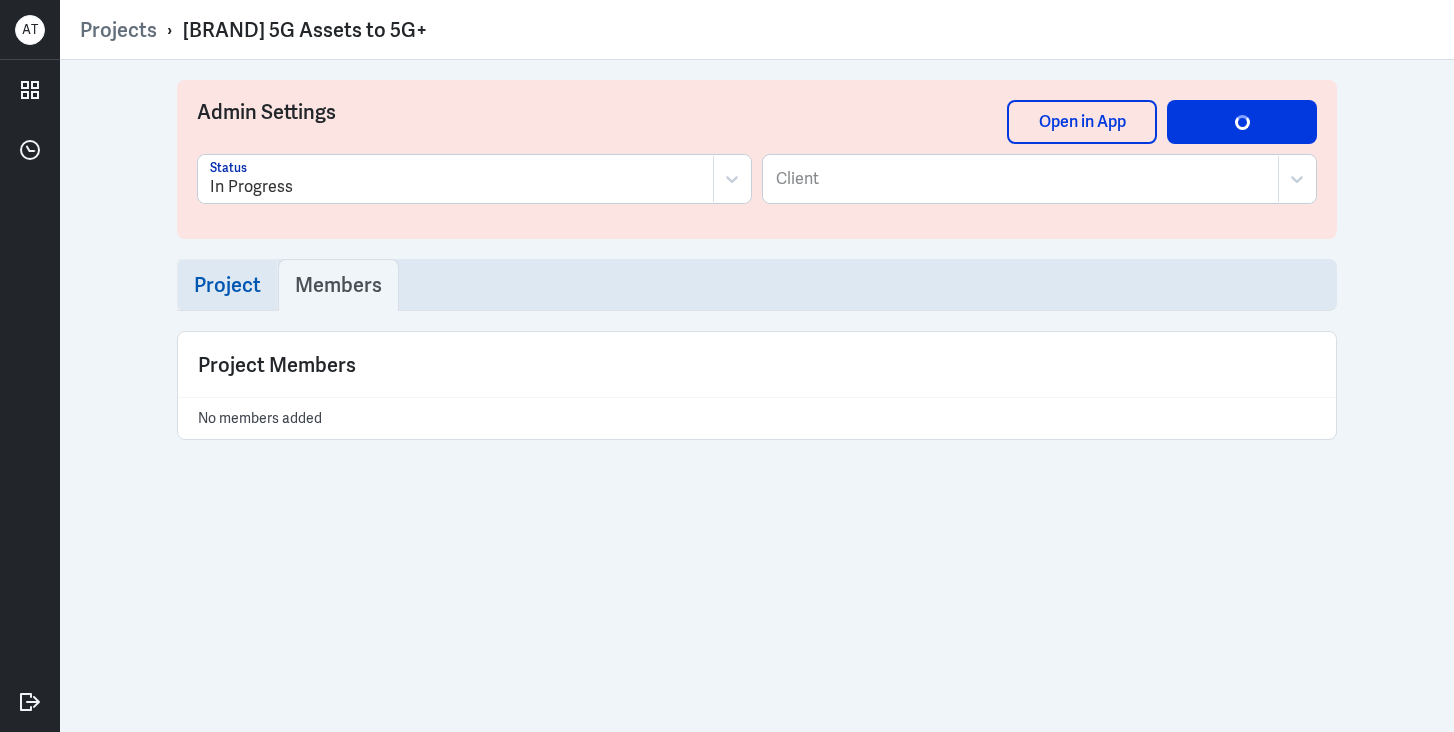 click on "Project" at bounding box center [227, 285] 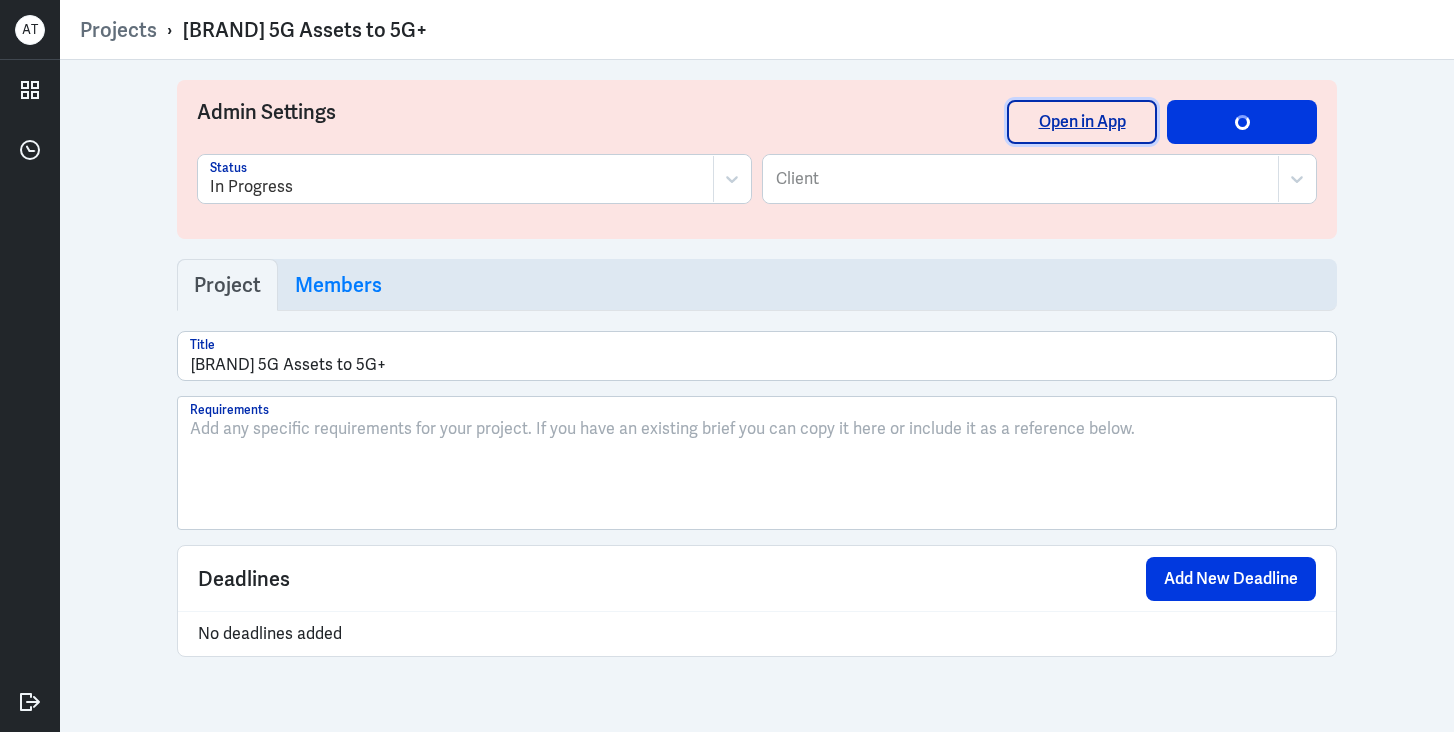 click on "Open in App" at bounding box center [1082, 122] 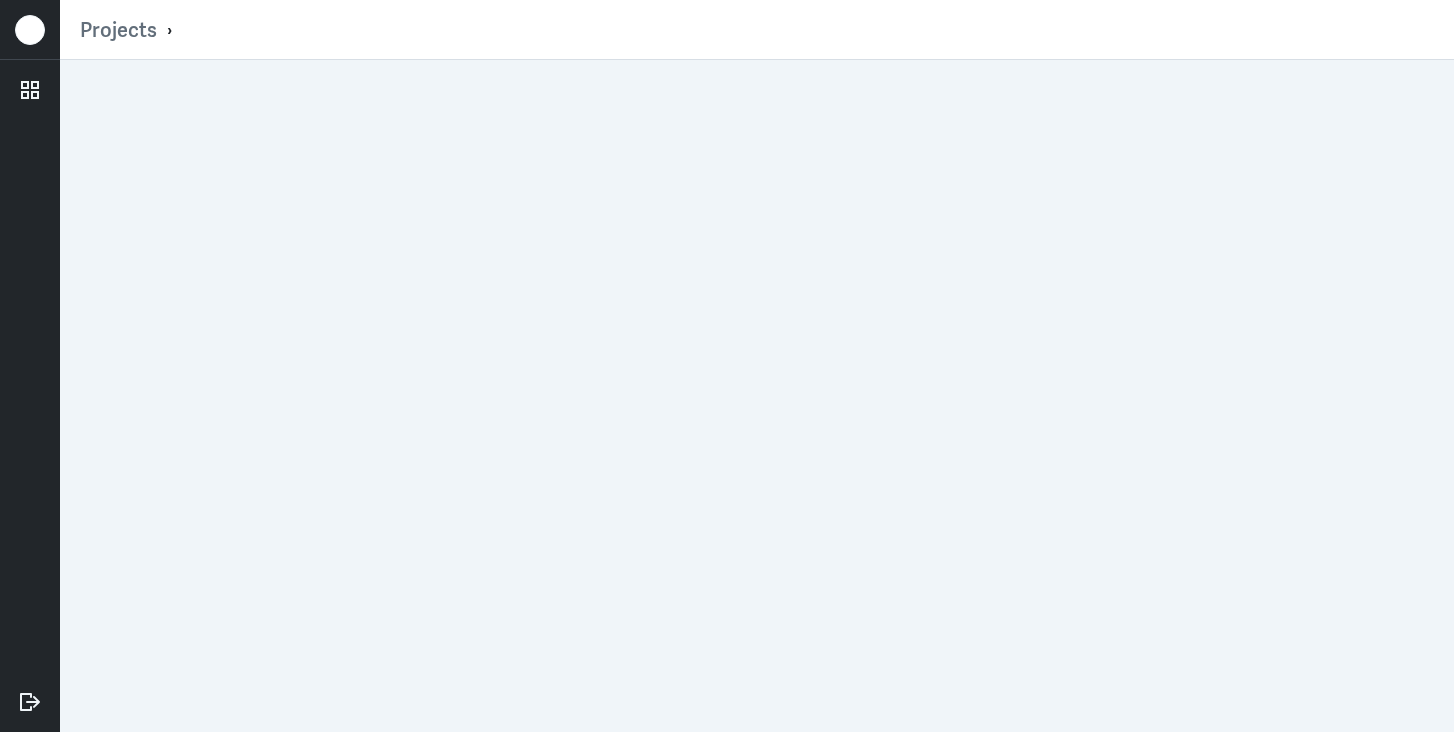 scroll, scrollTop: 0, scrollLeft: 0, axis: both 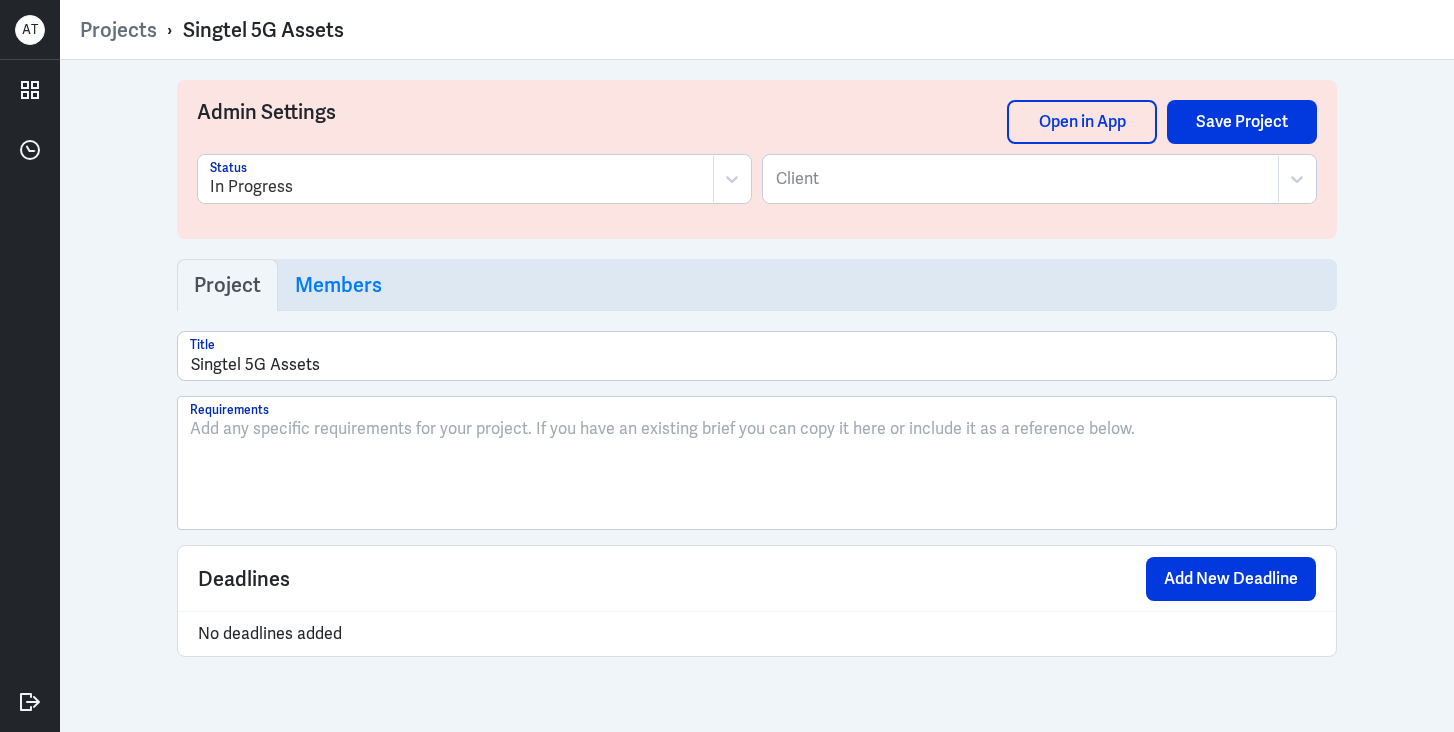 click at bounding box center [1021, 179] 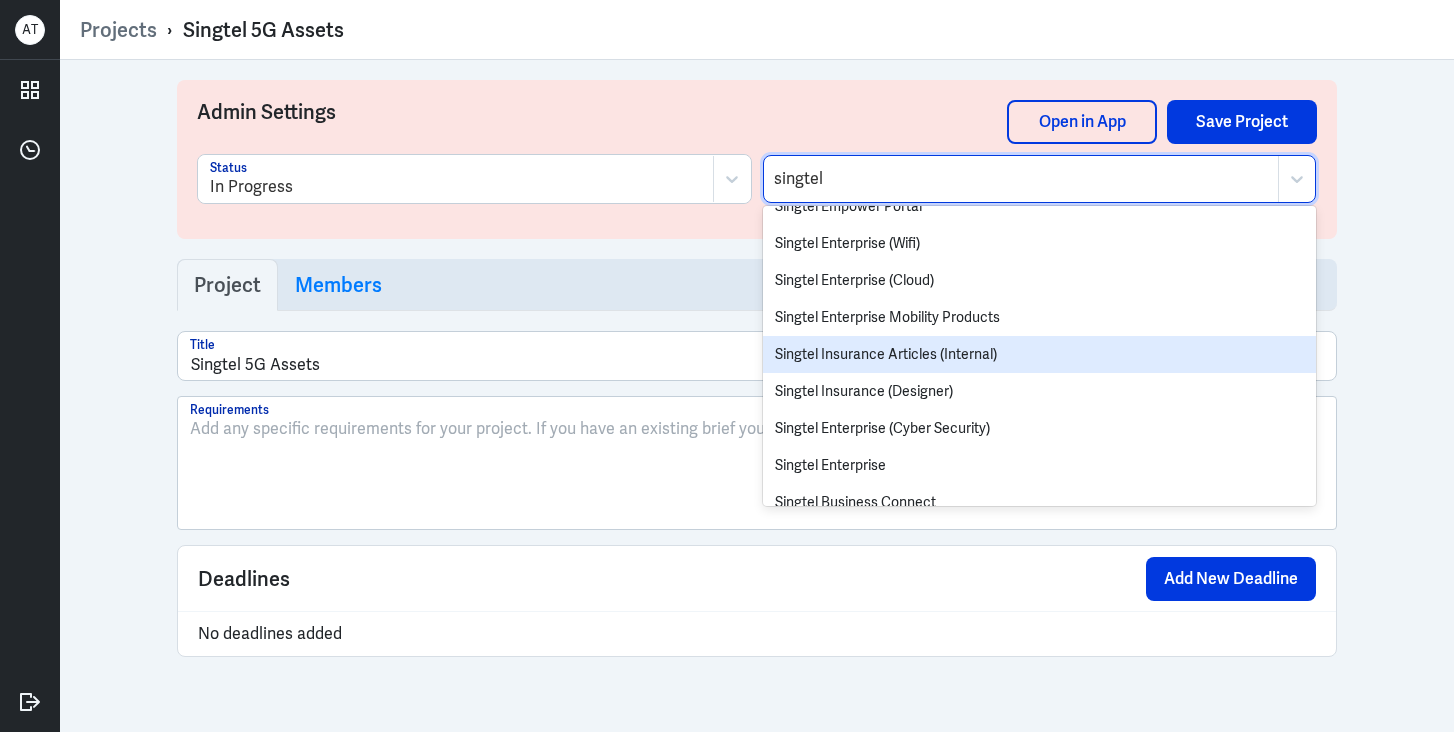 scroll, scrollTop: 95, scrollLeft: 0, axis: vertical 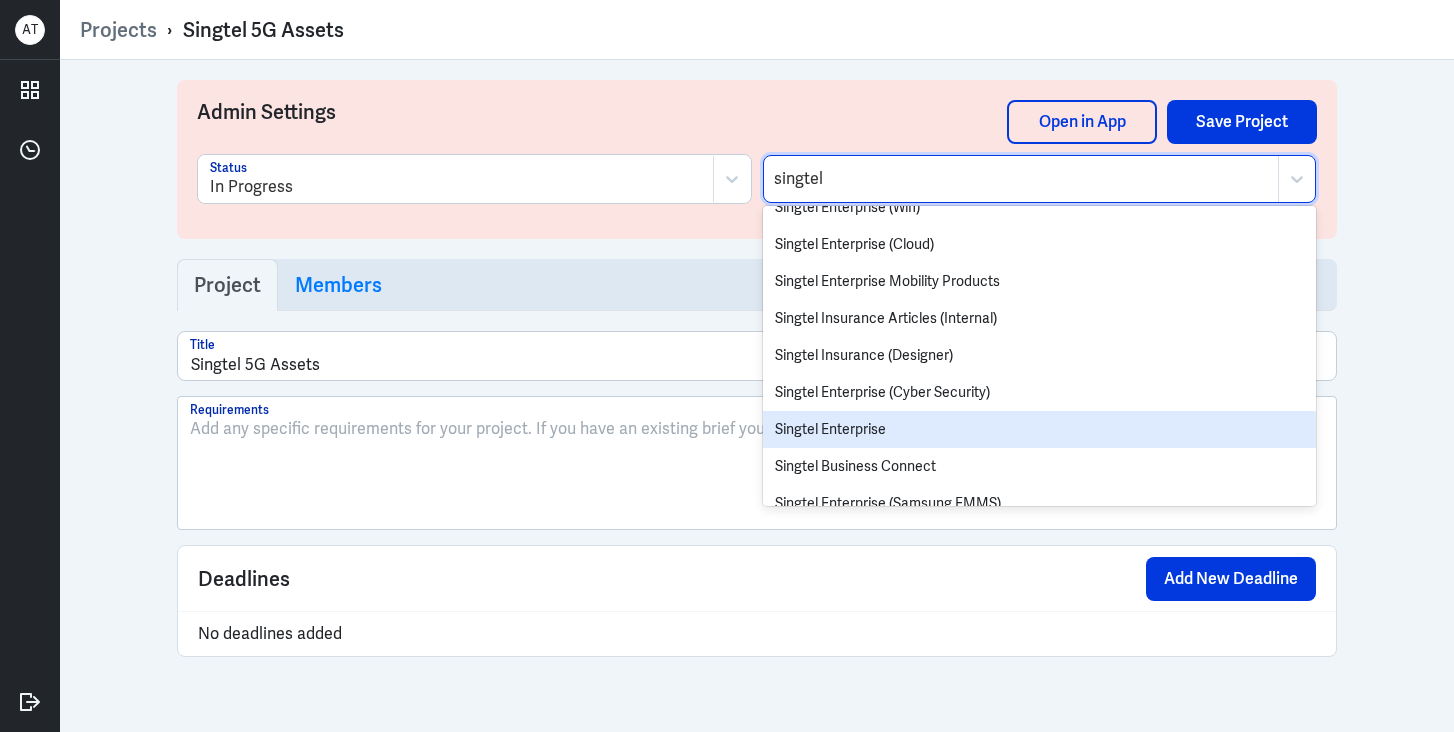 click on "Singtel Enterprise" at bounding box center (1039, 429) 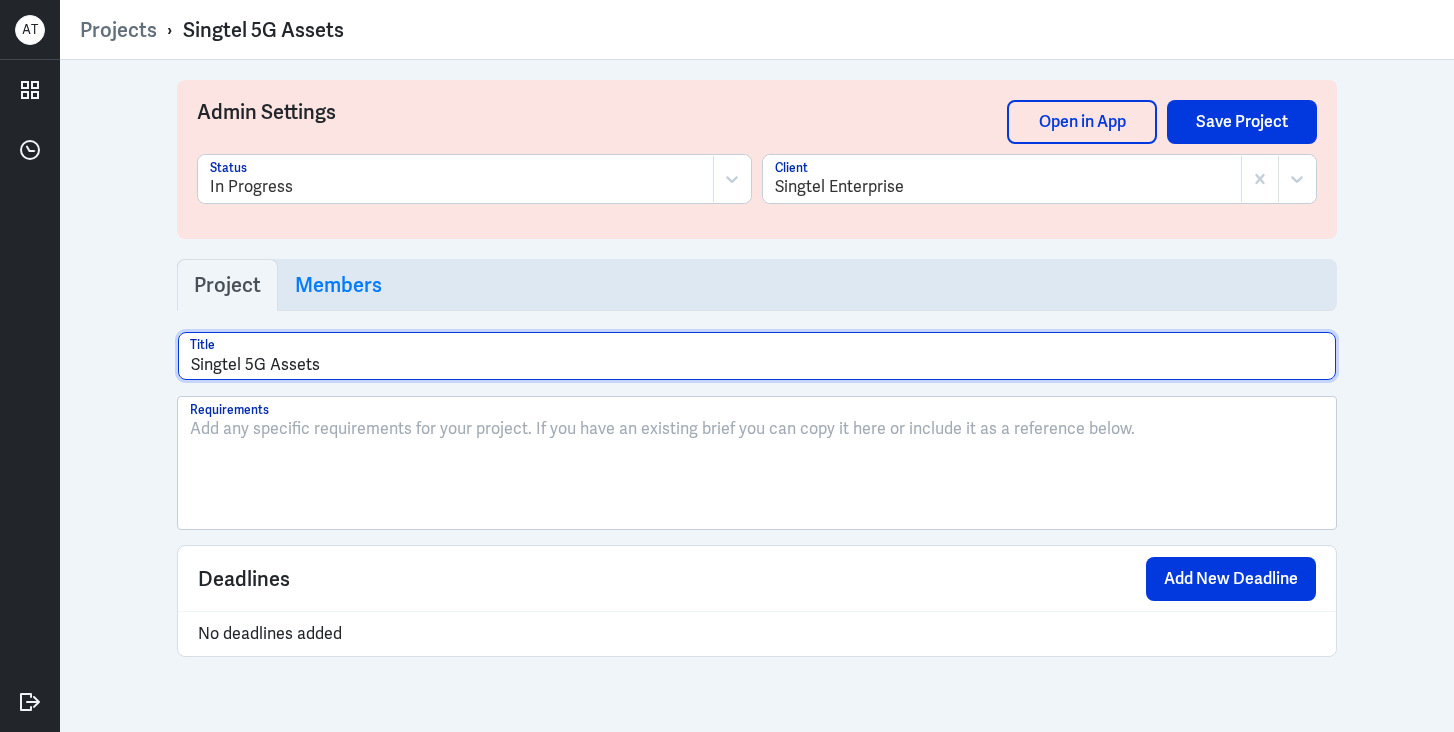 click on "Singtel 5G Assets" at bounding box center [757, 356] 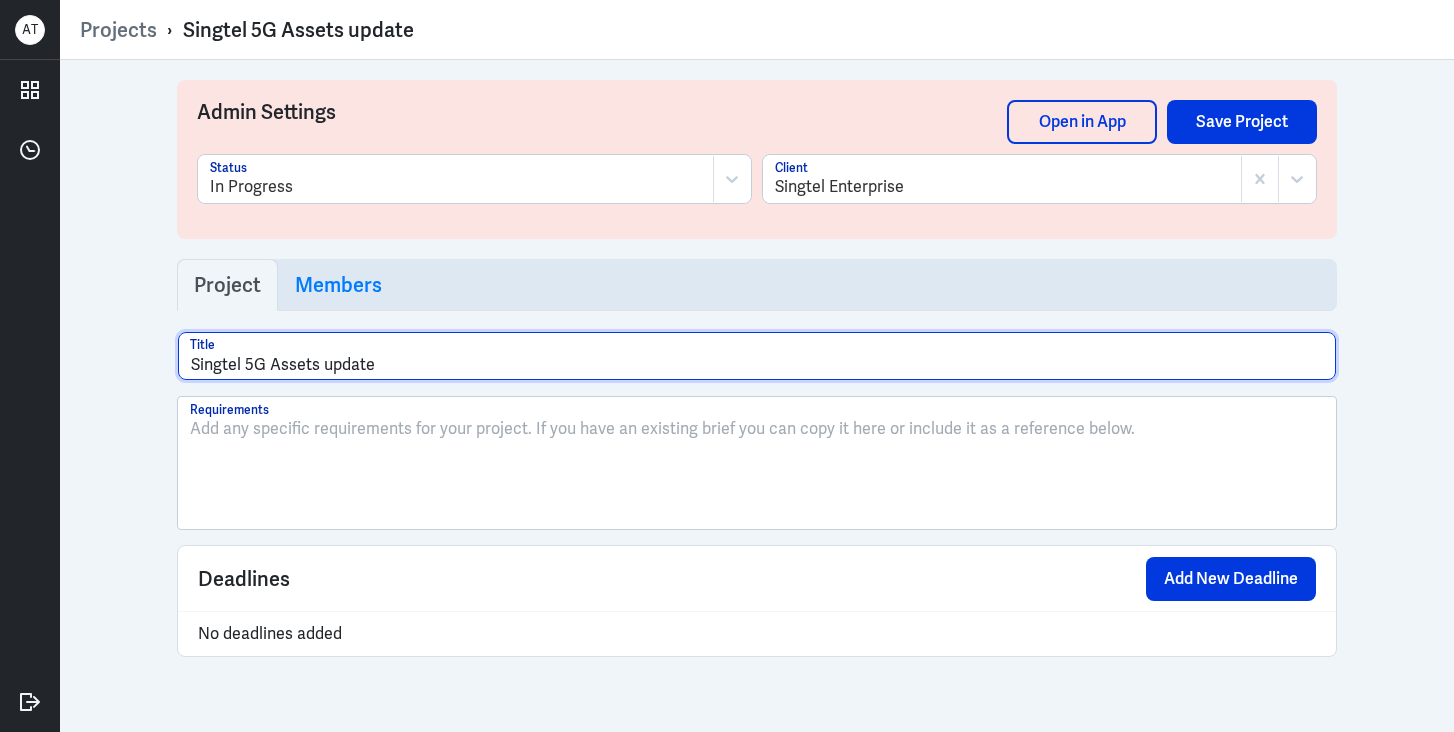 click on "Singtel 5G Assets update" at bounding box center (757, 356) 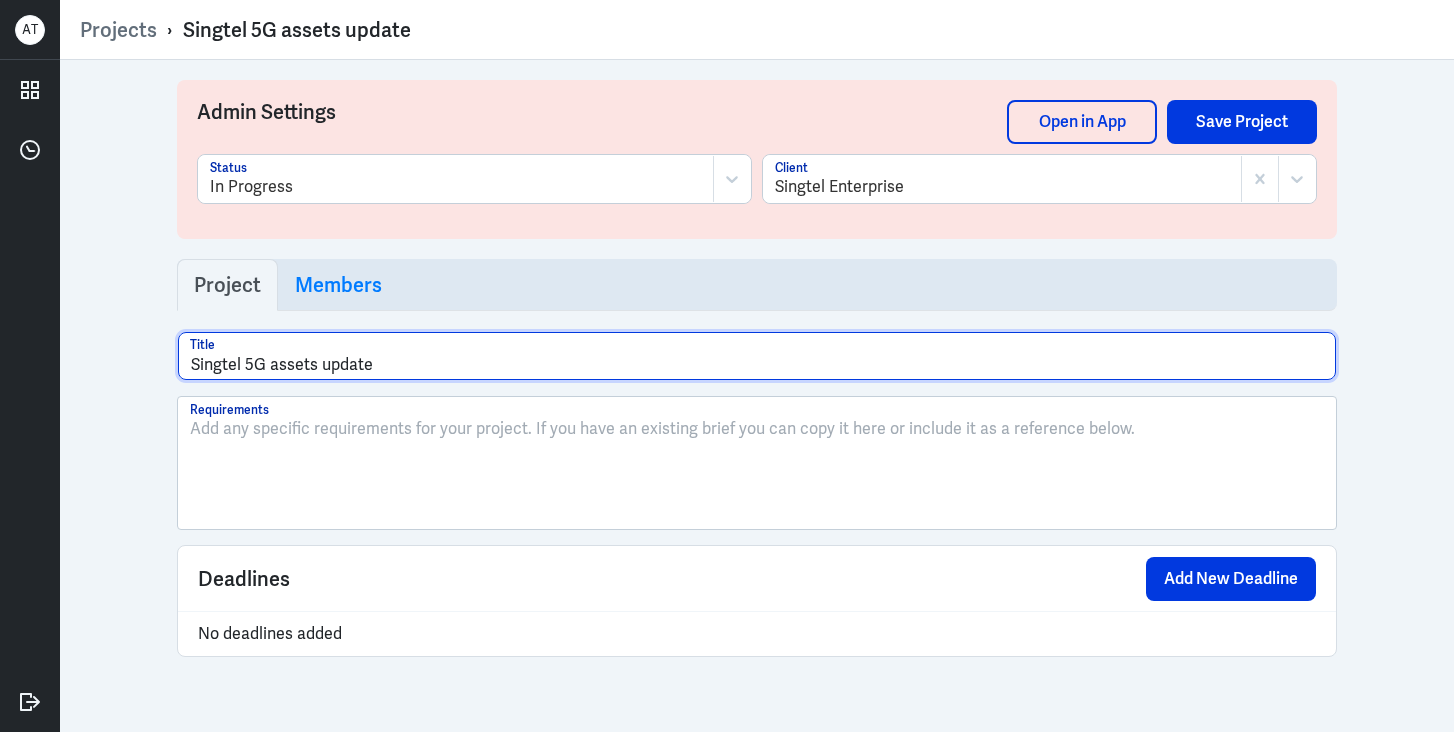 click on "Singtel 5G assets update" at bounding box center (757, 356) 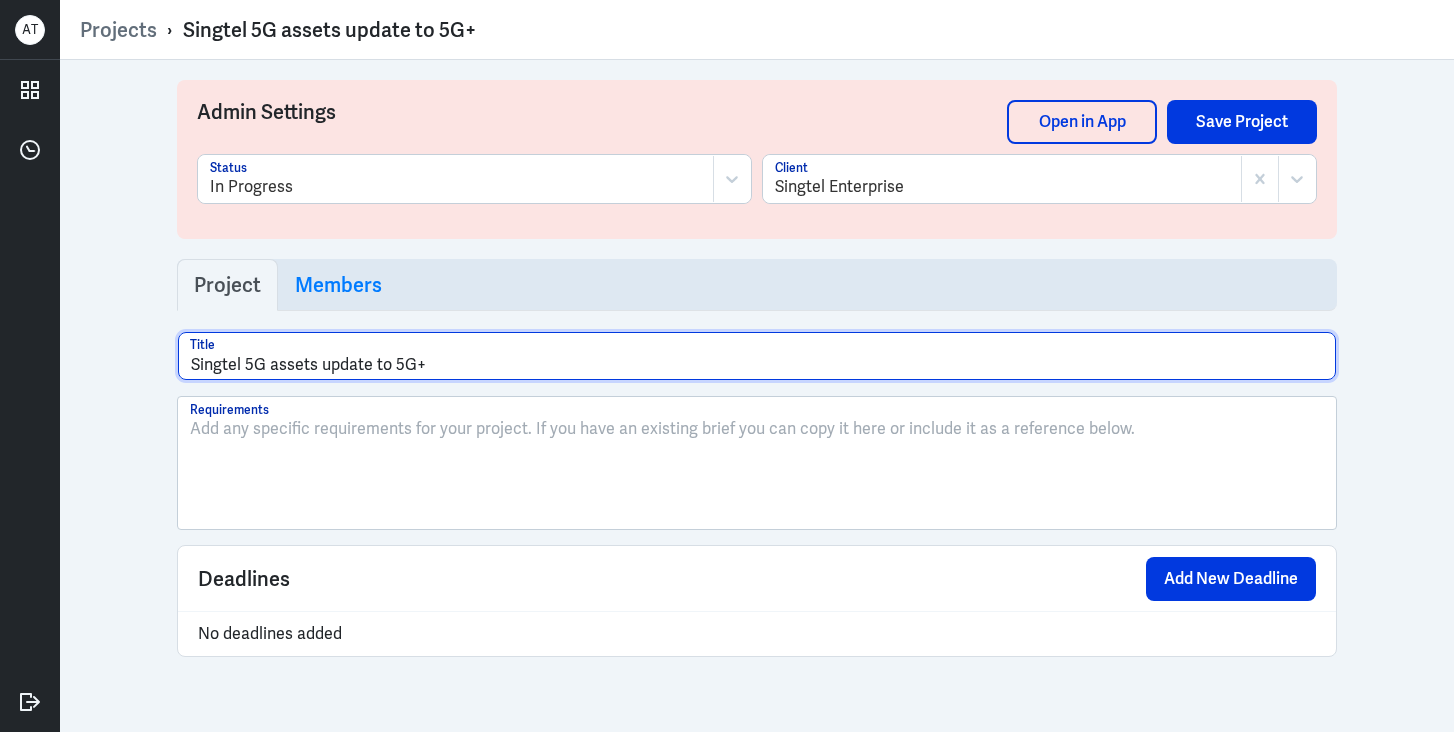type on "Singtel 5G assets update to 5G+" 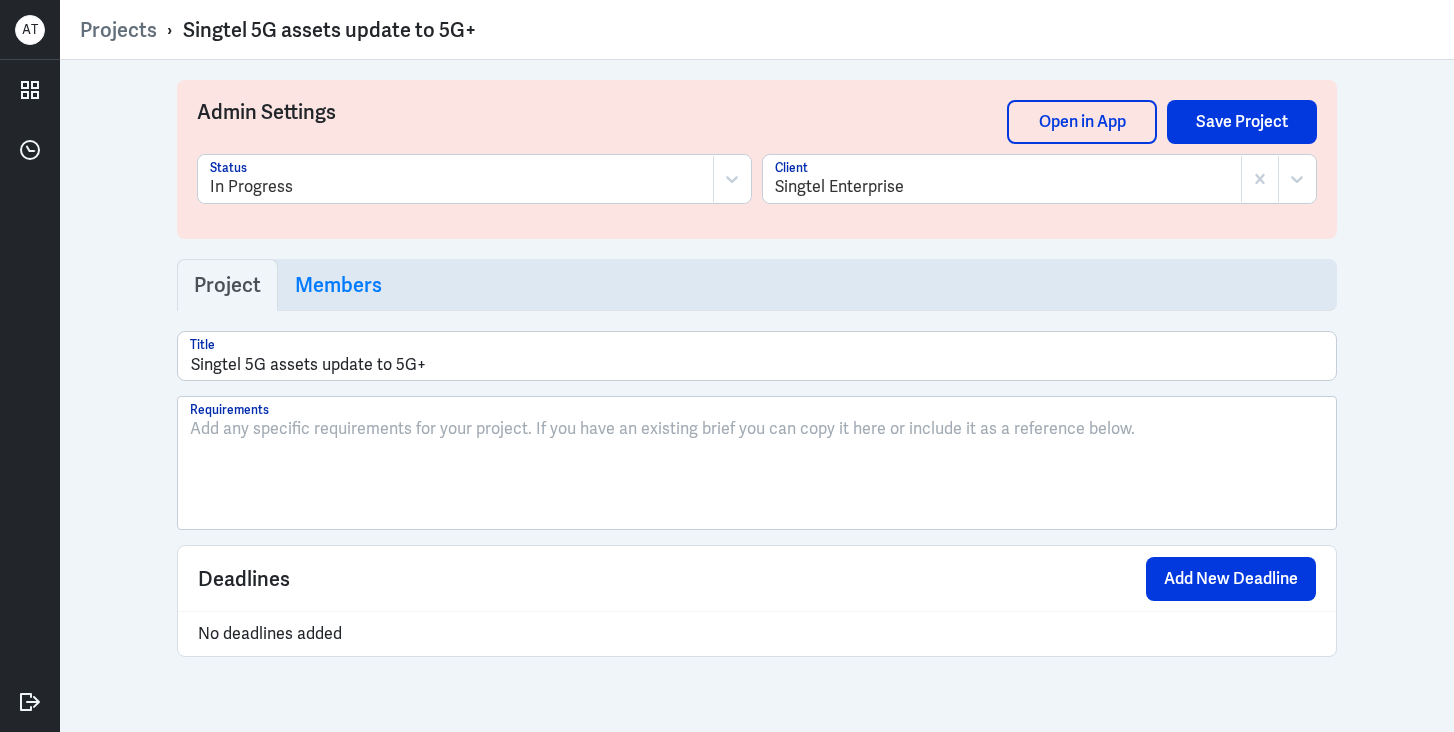 click at bounding box center [757, 471] 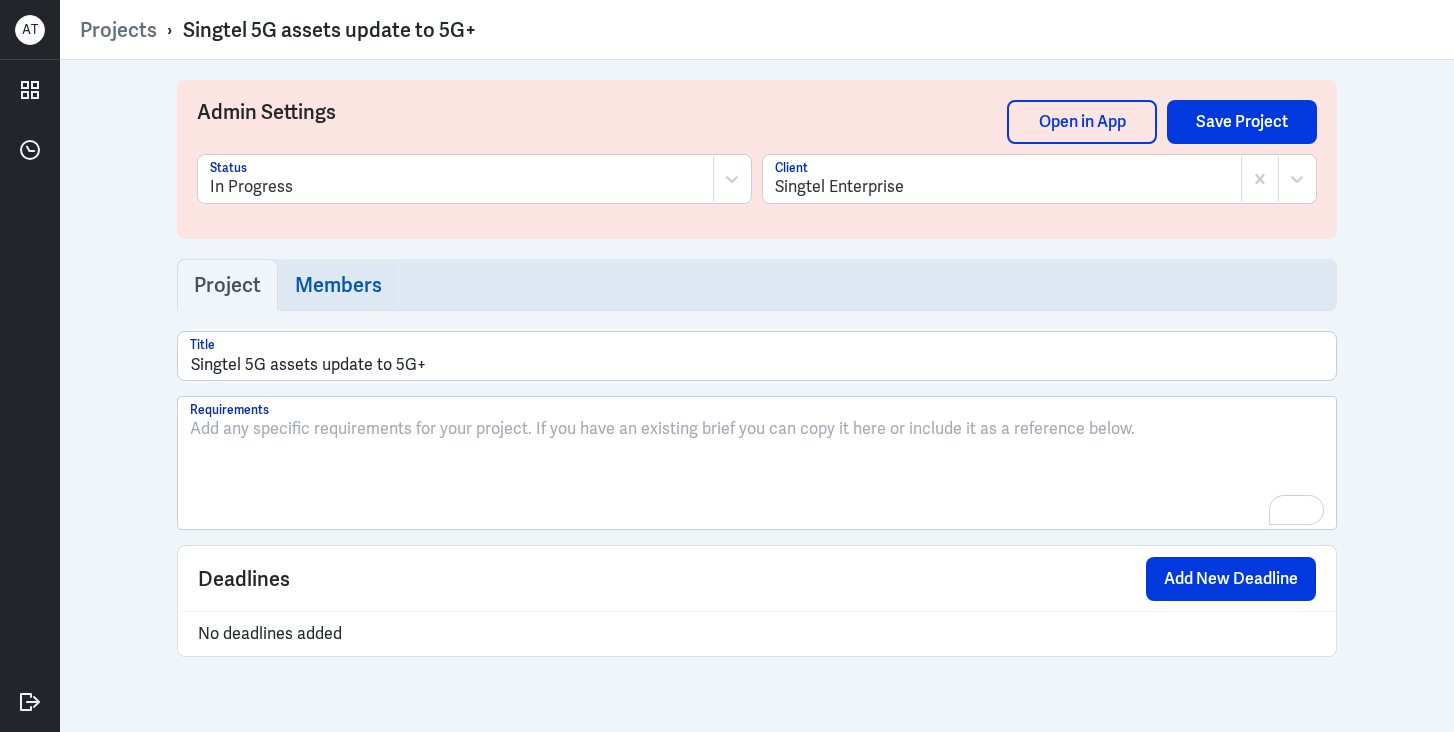 click on "Members" at bounding box center [227, 285] 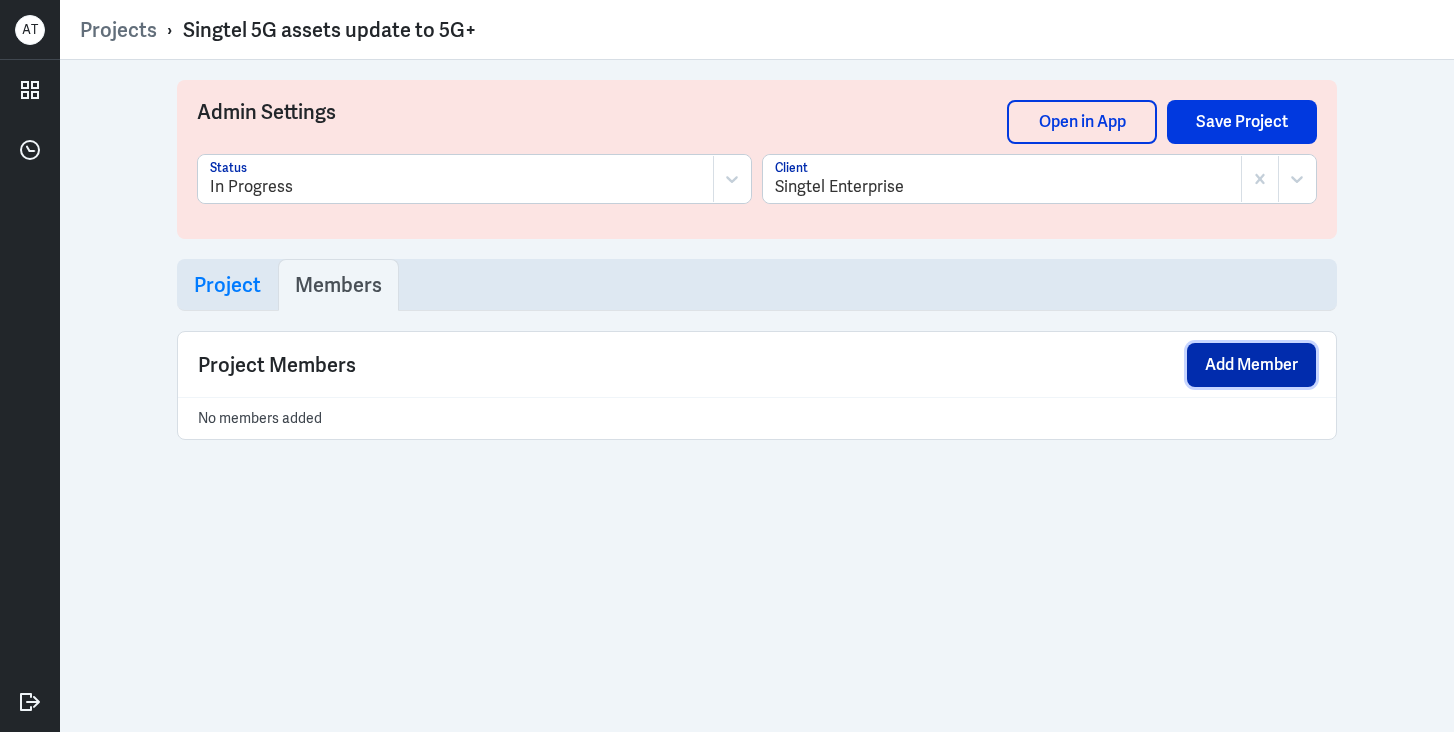 click on "Add Member" at bounding box center [1251, 365] 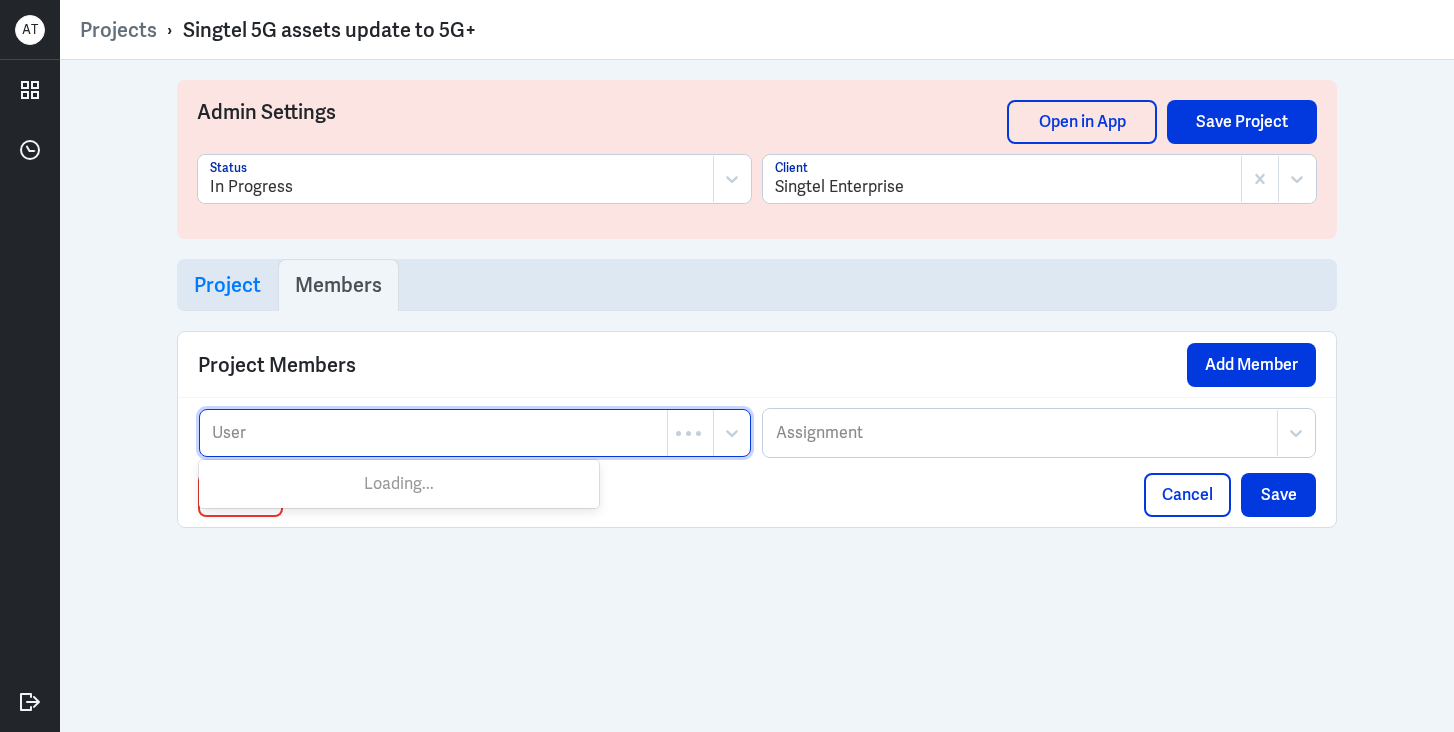 click at bounding box center (433, 433) 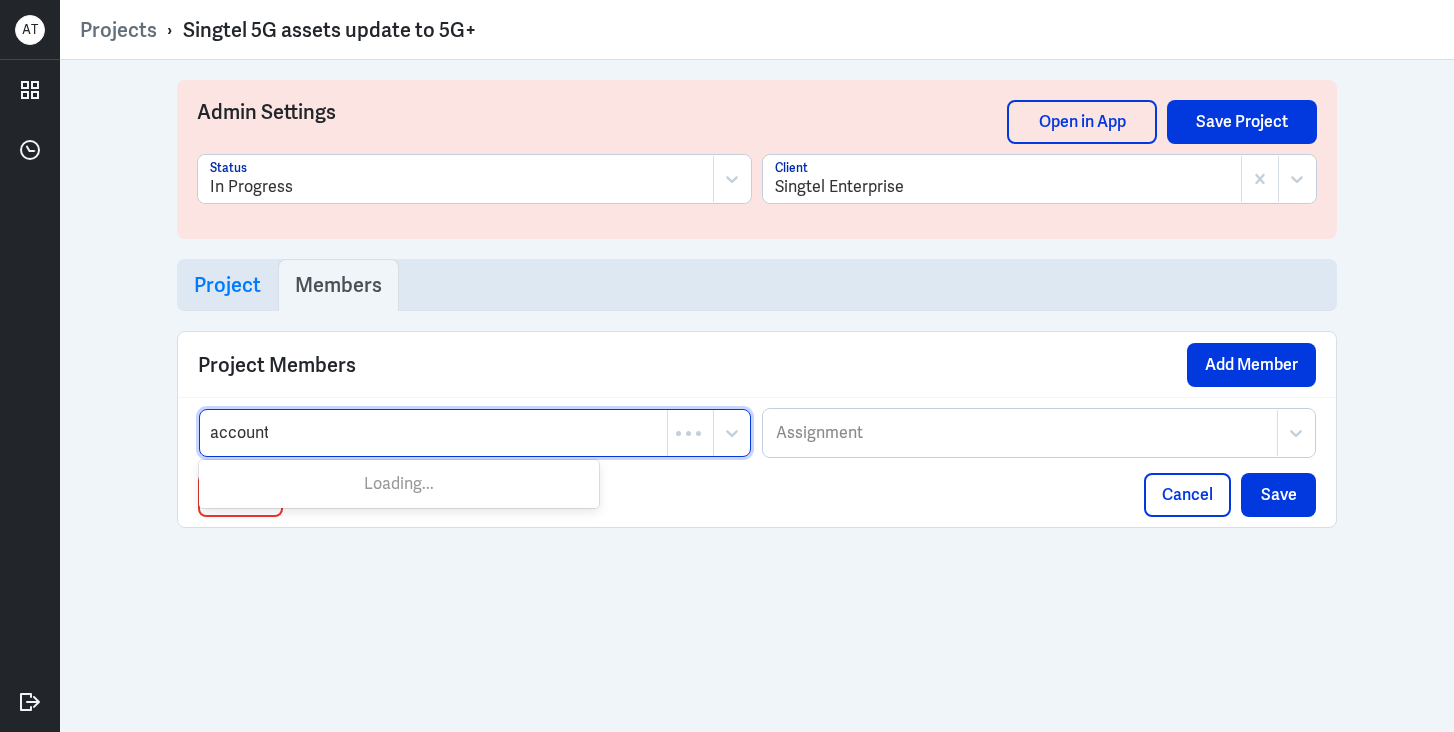 type on "accounts" 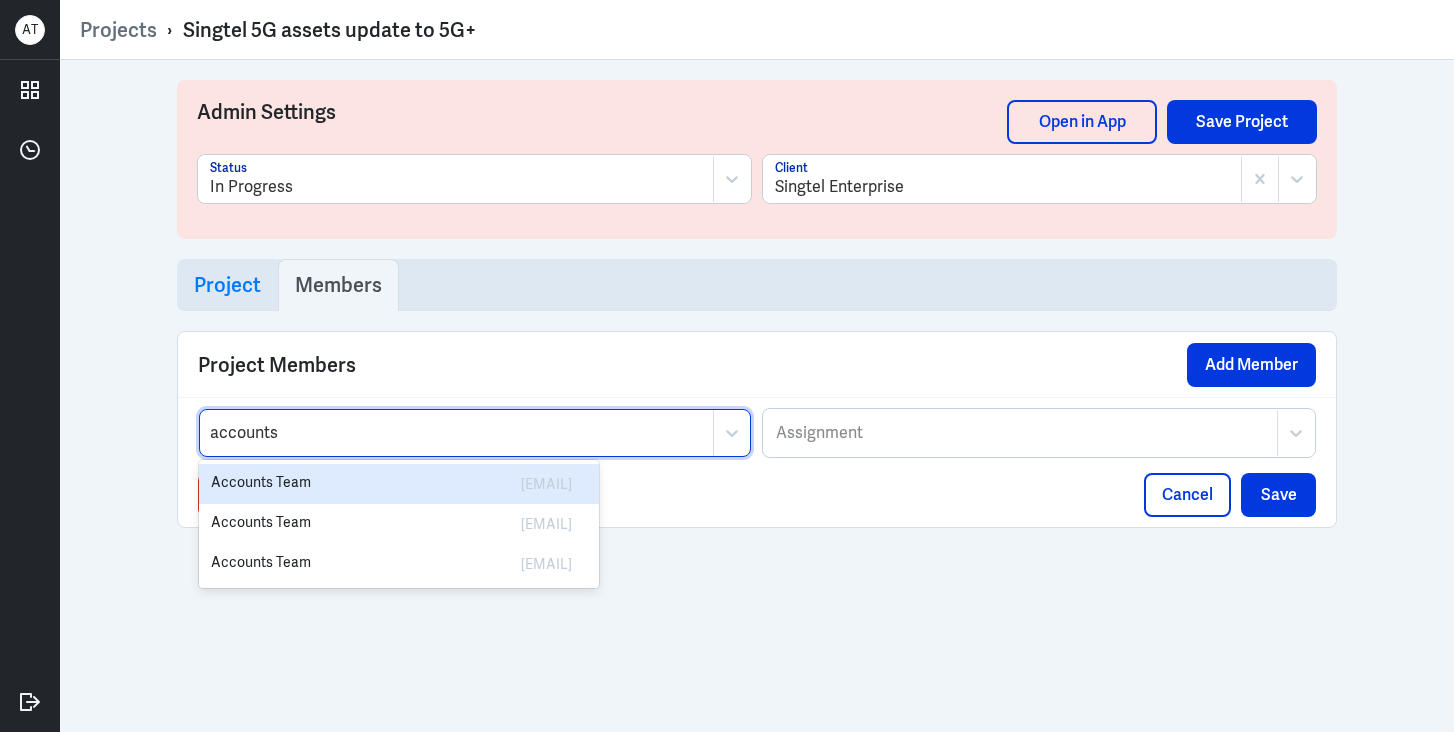click on "[EMAIL]" at bounding box center (496, 484) 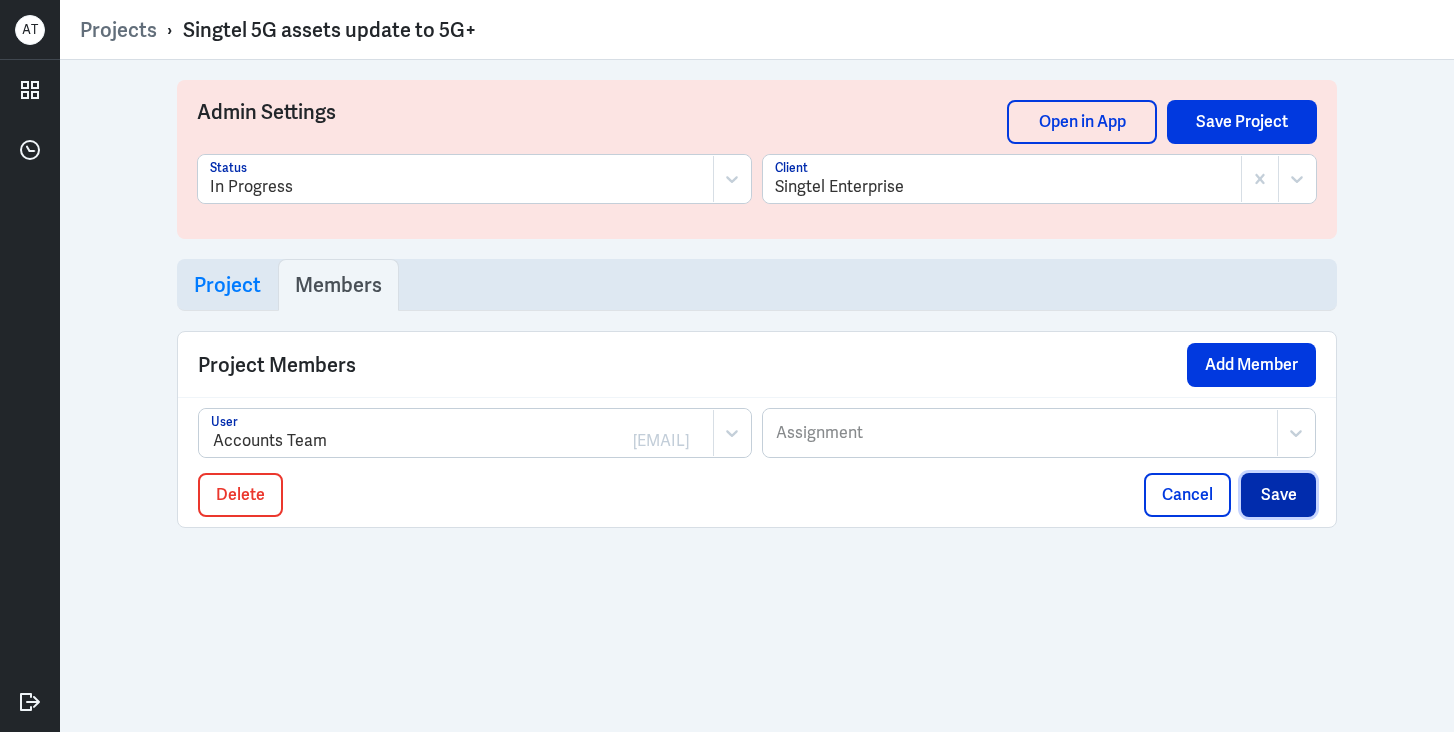 click on "Save" at bounding box center (1278, 495) 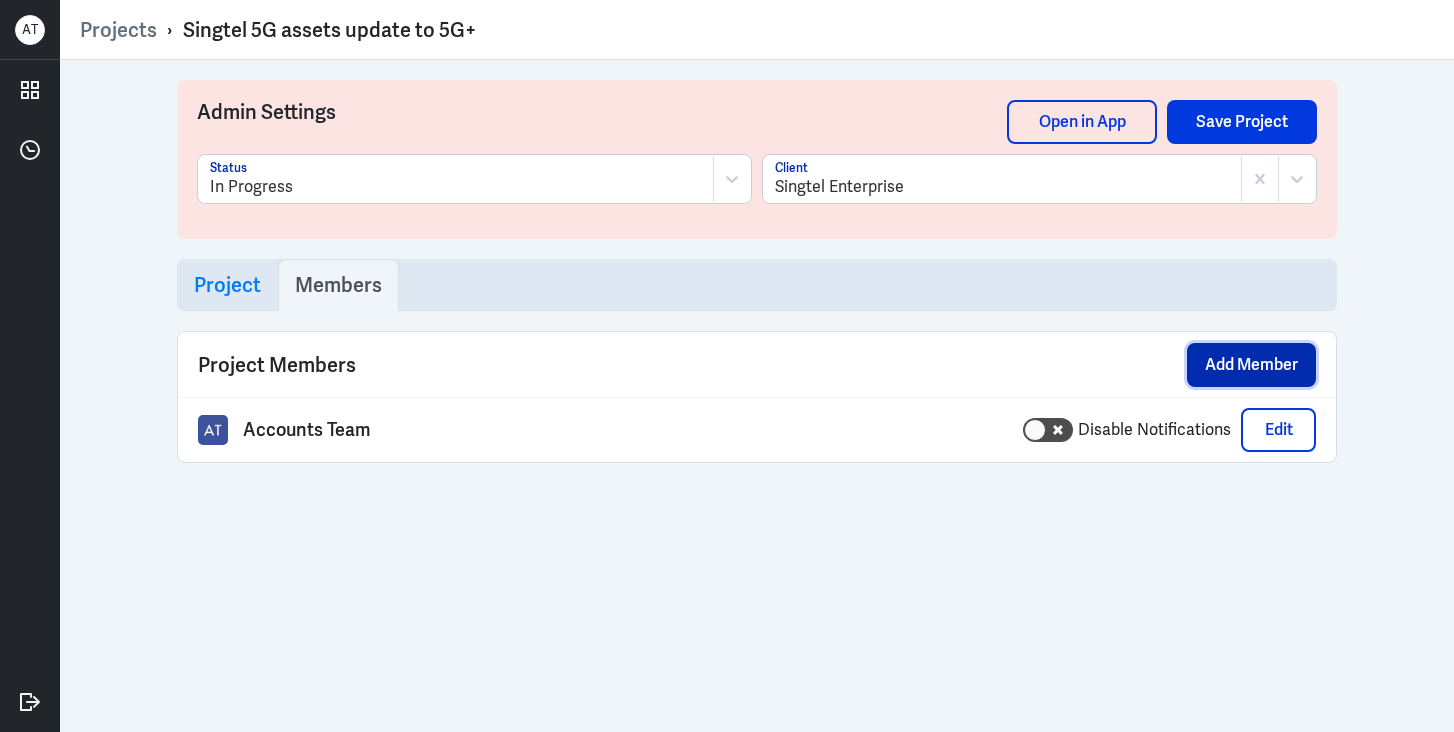 click on "Add Member" at bounding box center [1251, 365] 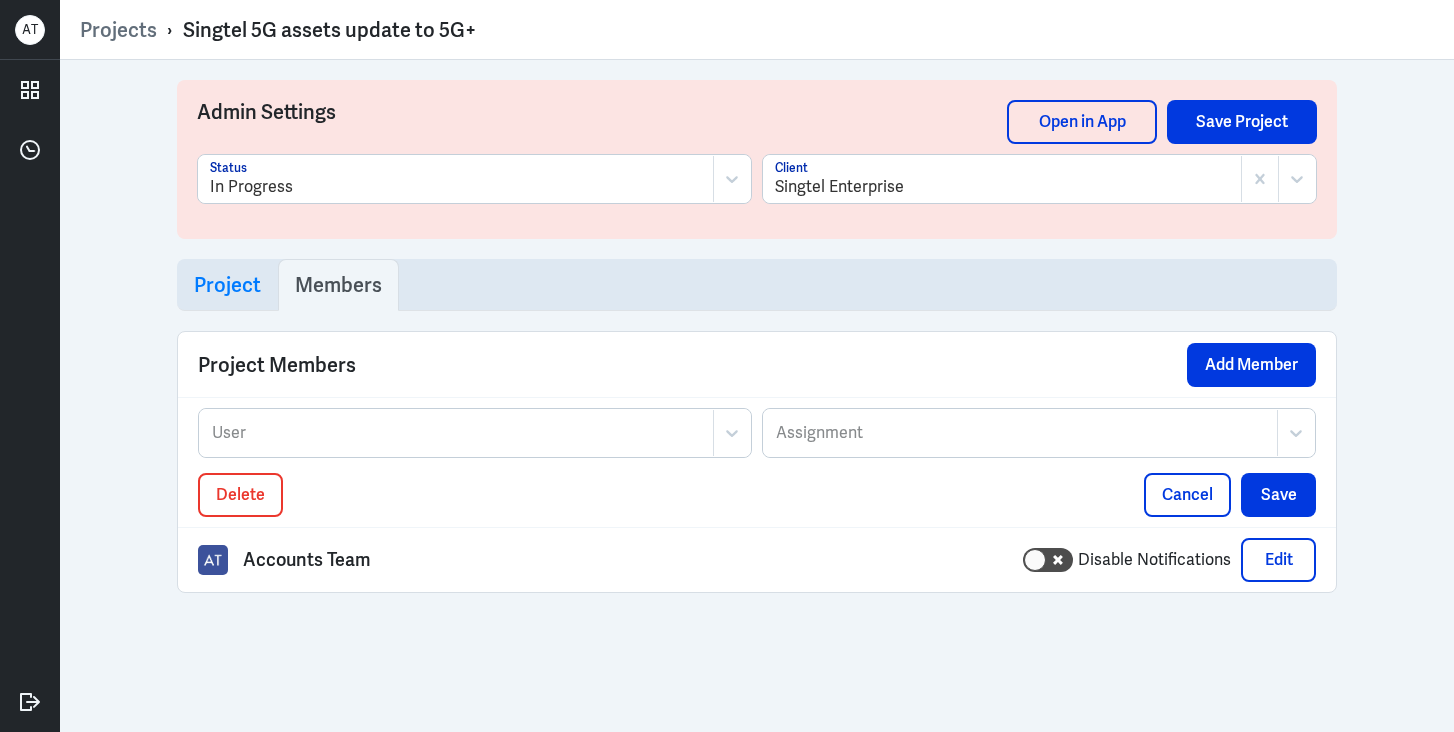 click at bounding box center (456, 433) 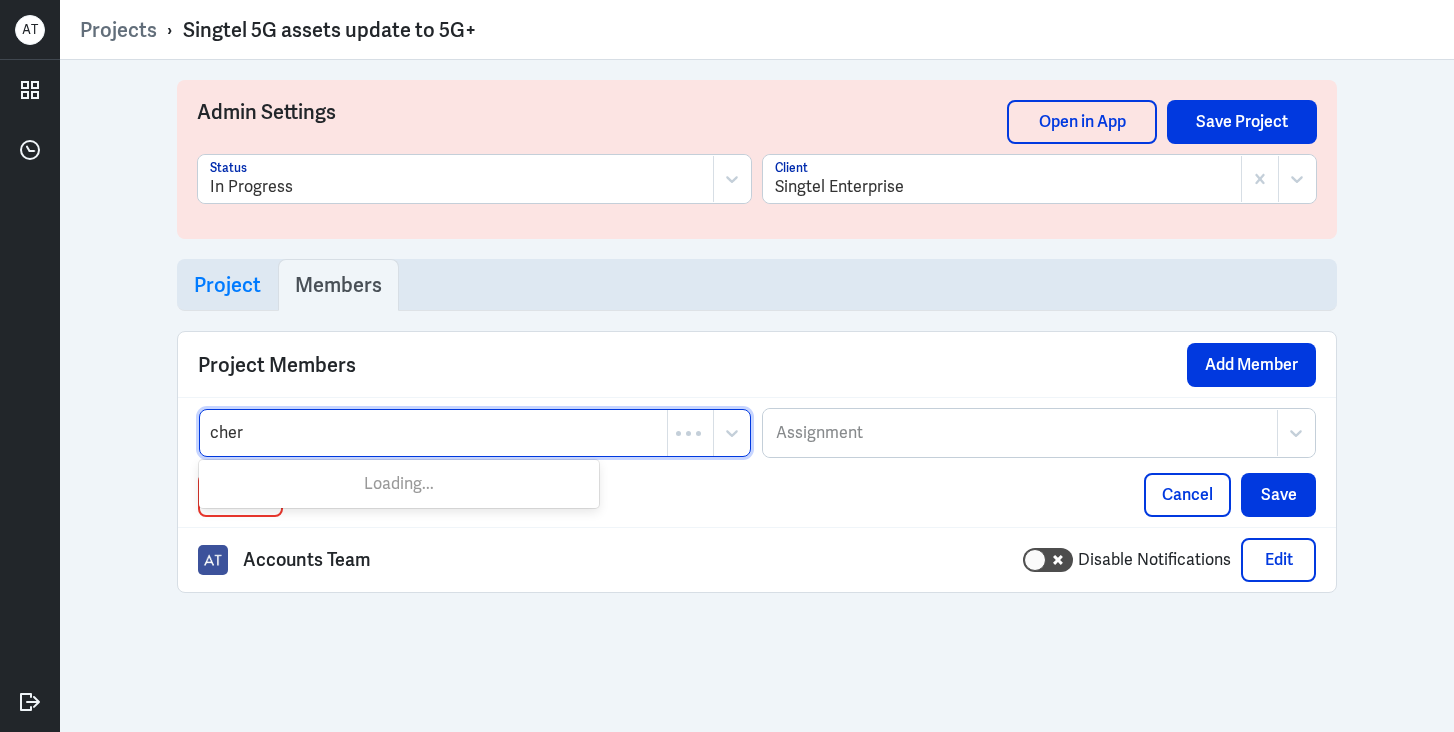 type on "chery" 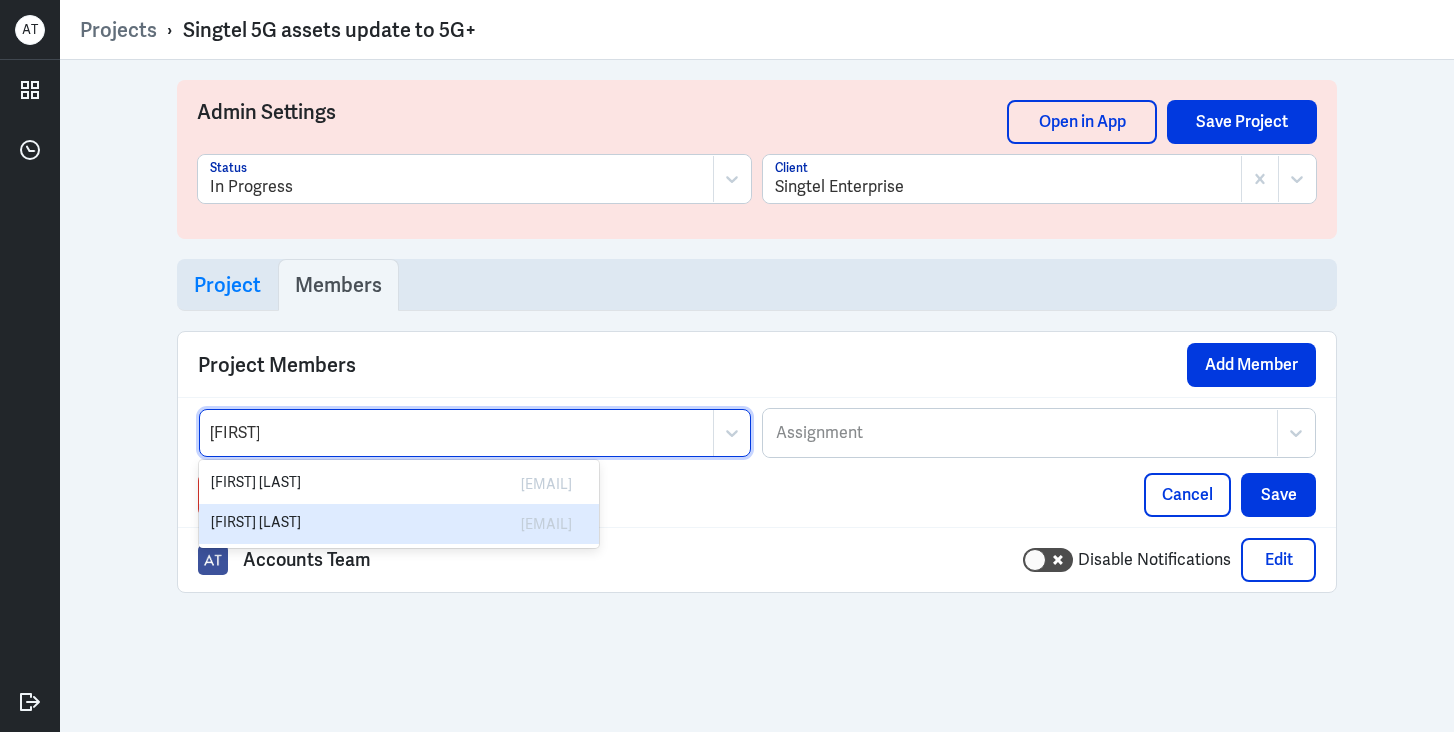 click on "[EMAIL]" at bounding box center (494, 524) 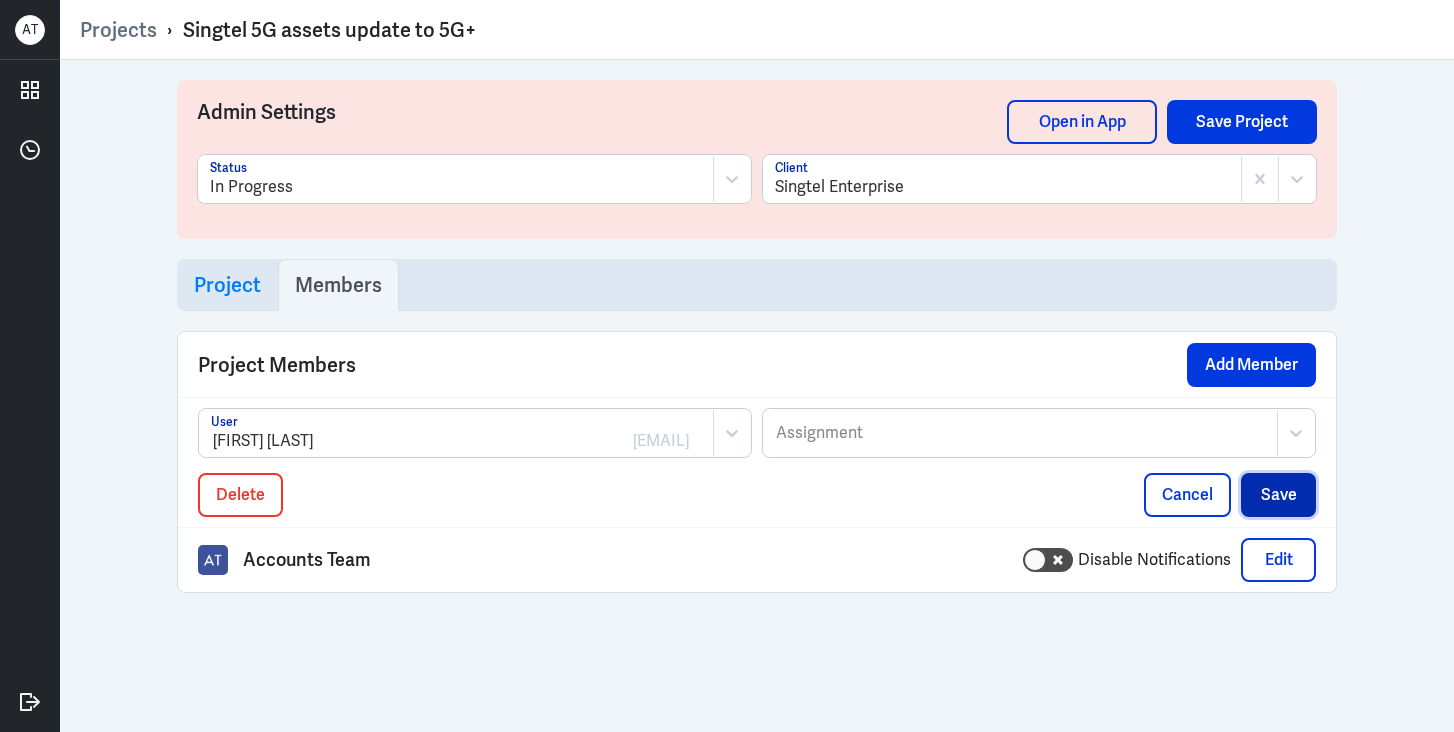 click on "Save" at bounding box center [1278, 495] 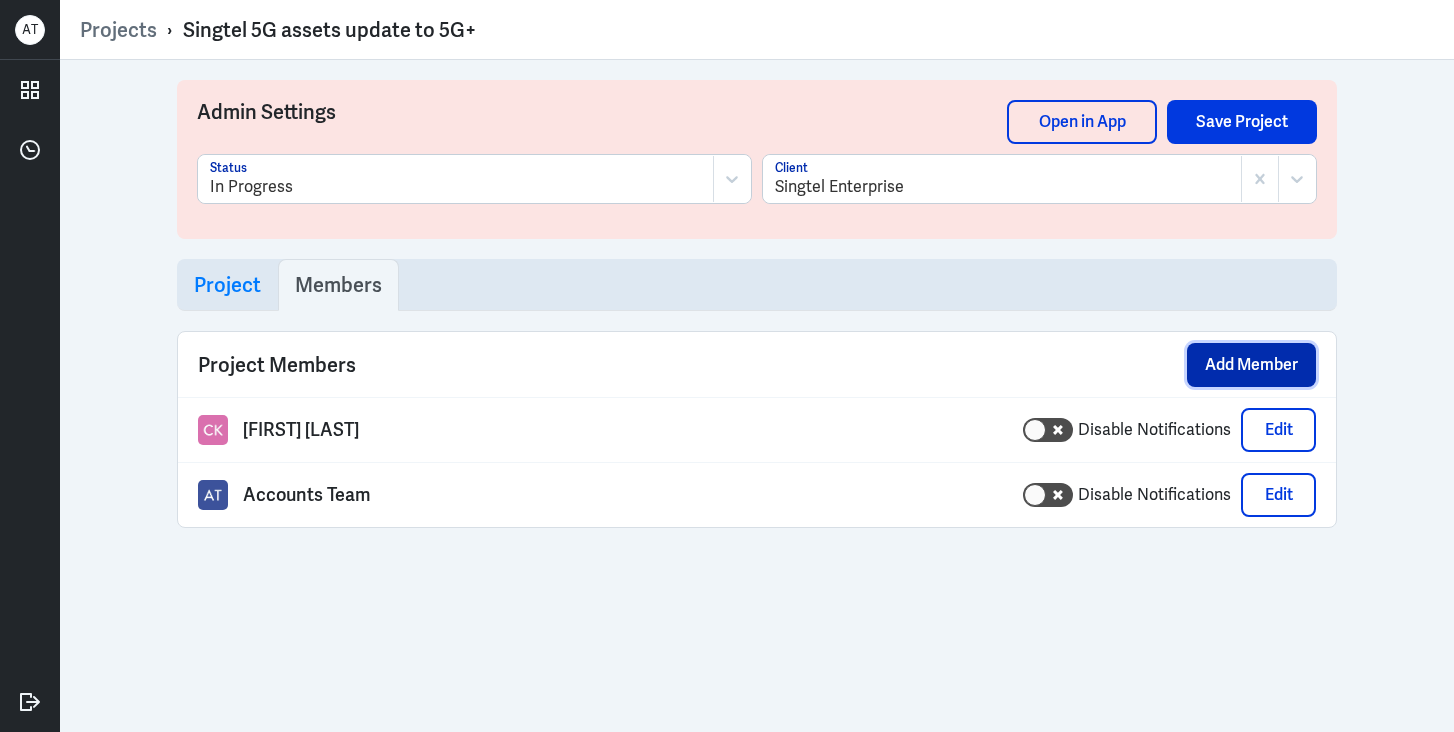 click on "Add Member" at bounding box center [1251, 365] 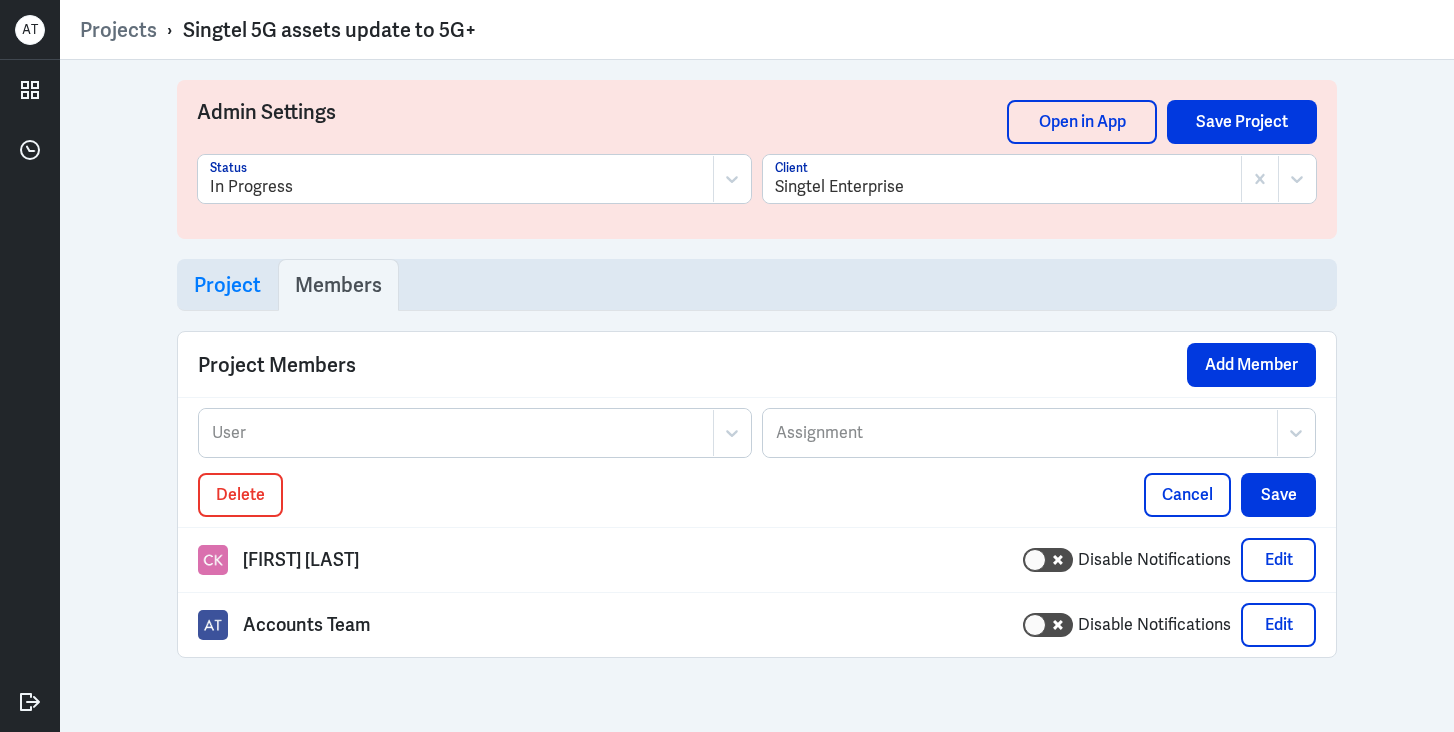 click at bounding box center [456, 433] 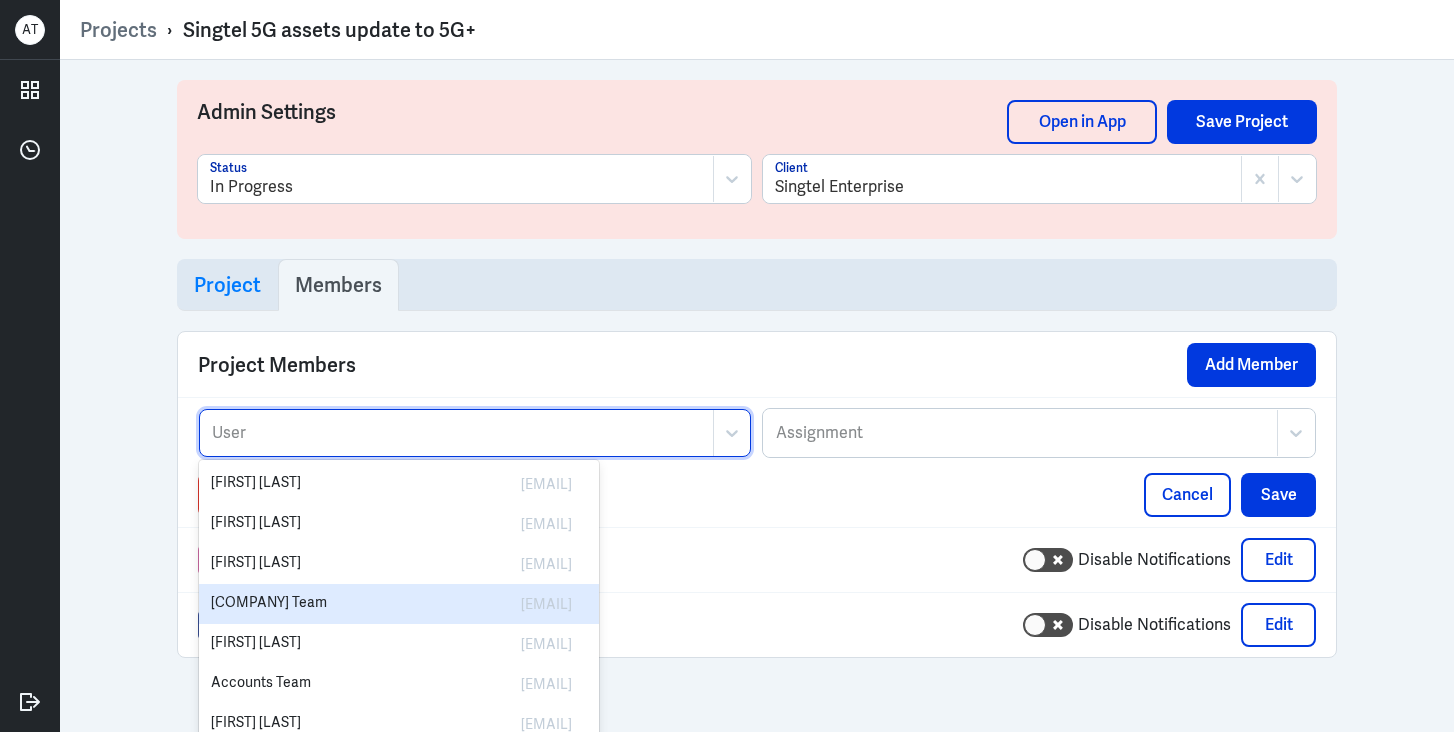 click on "[COMPANY] Team [EMAIL]" at bounding box center (399, 604) 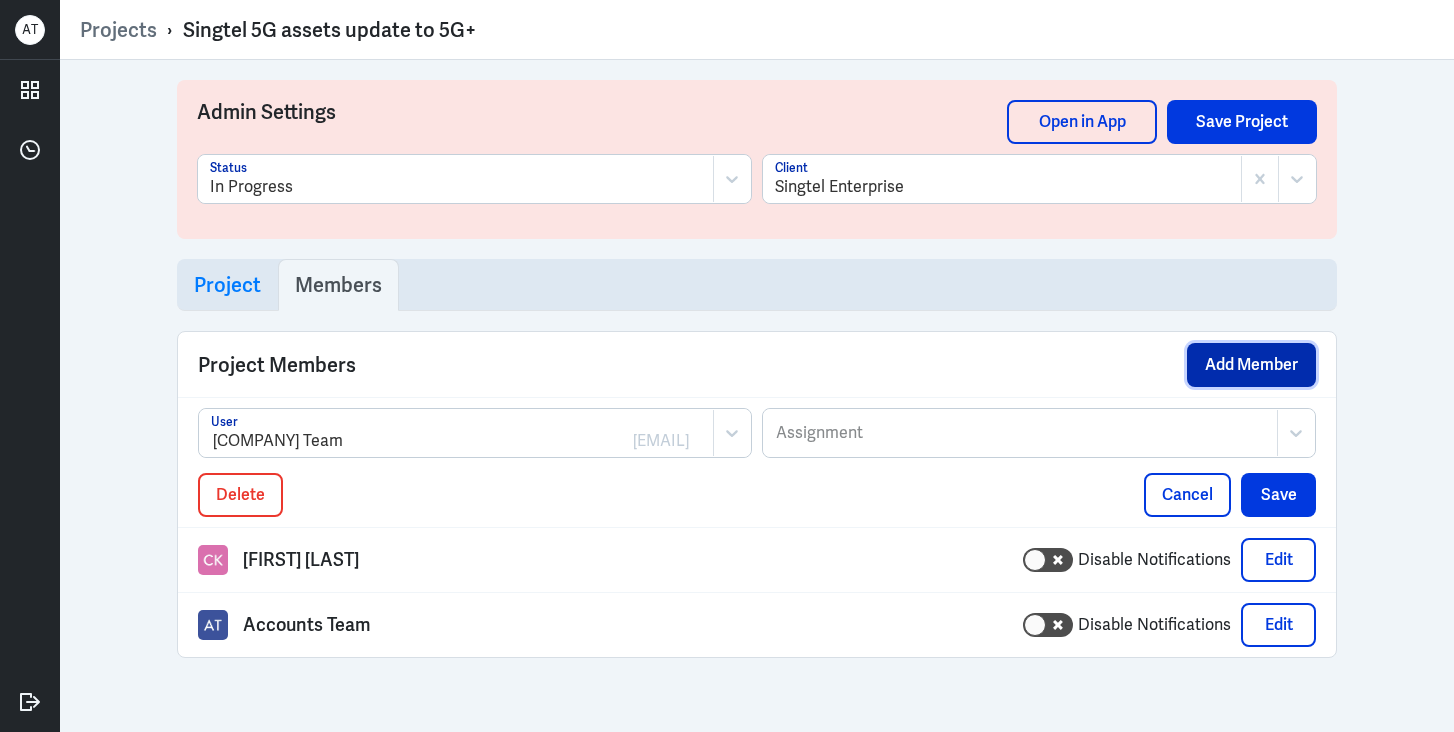 click on "Add Member" at bounding box center [1251, 365] 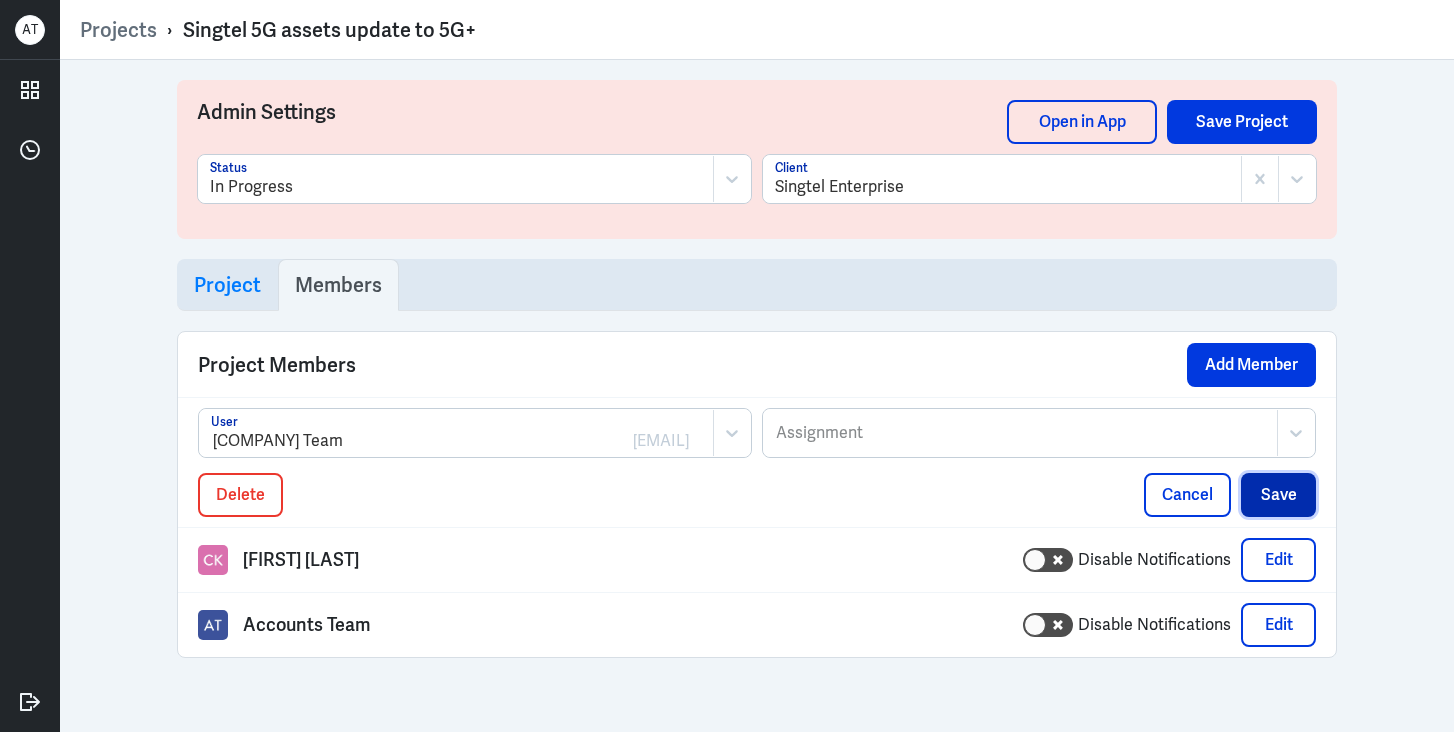 click on "Save" at bounding box center [1278, 495] 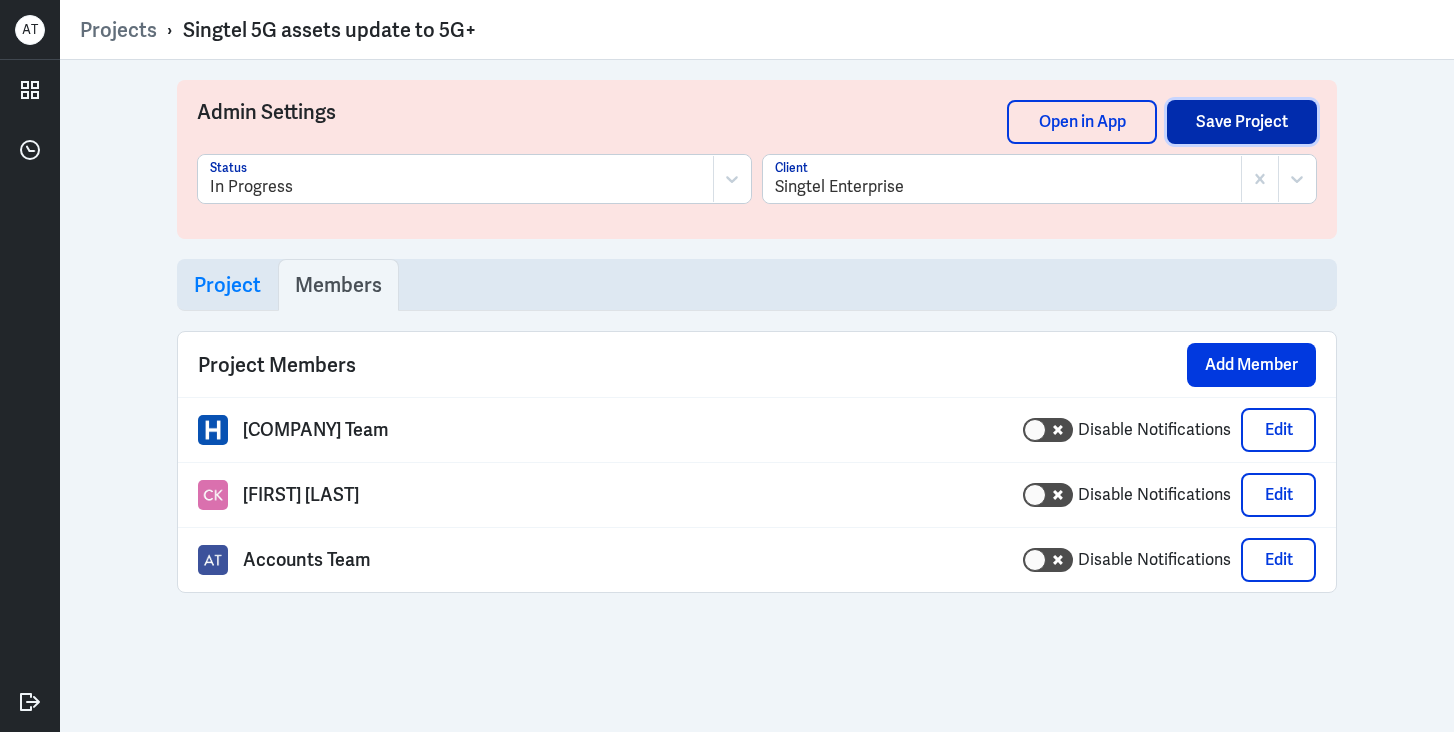 click on "Save Project" at bounding box center (1242, 122) 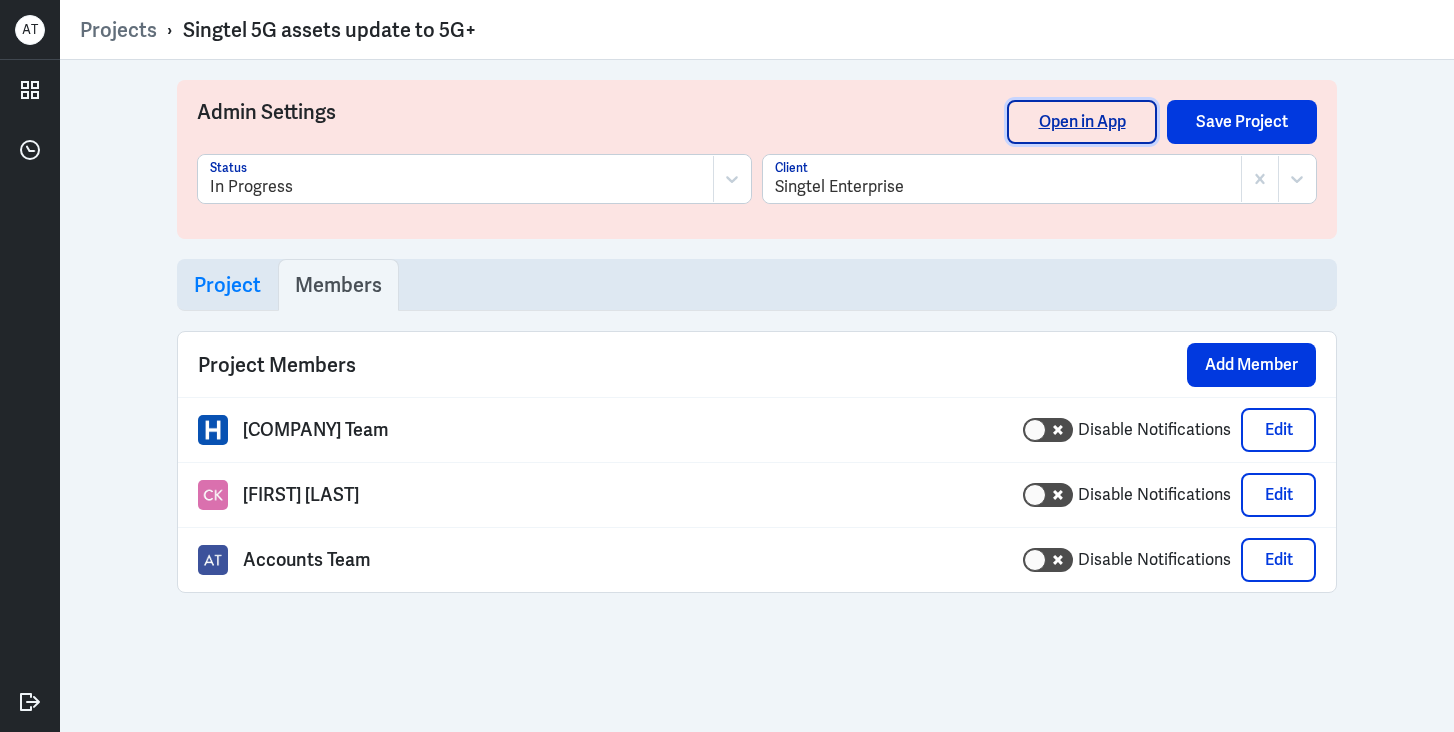 click on "Open in App" at bounding box center (1082, 122) 